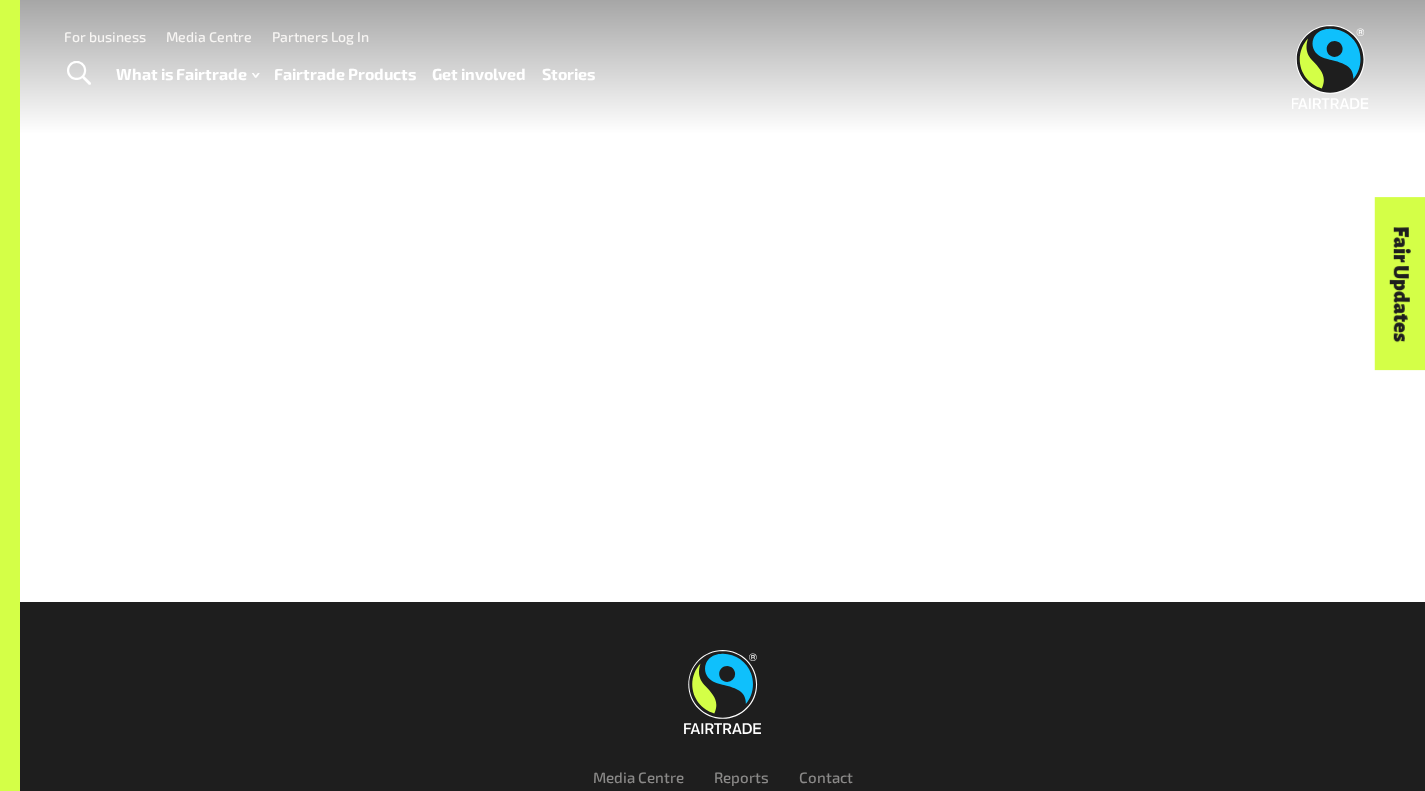 scroll, scrollTop: 0, scrollLeft: 0, axis: both 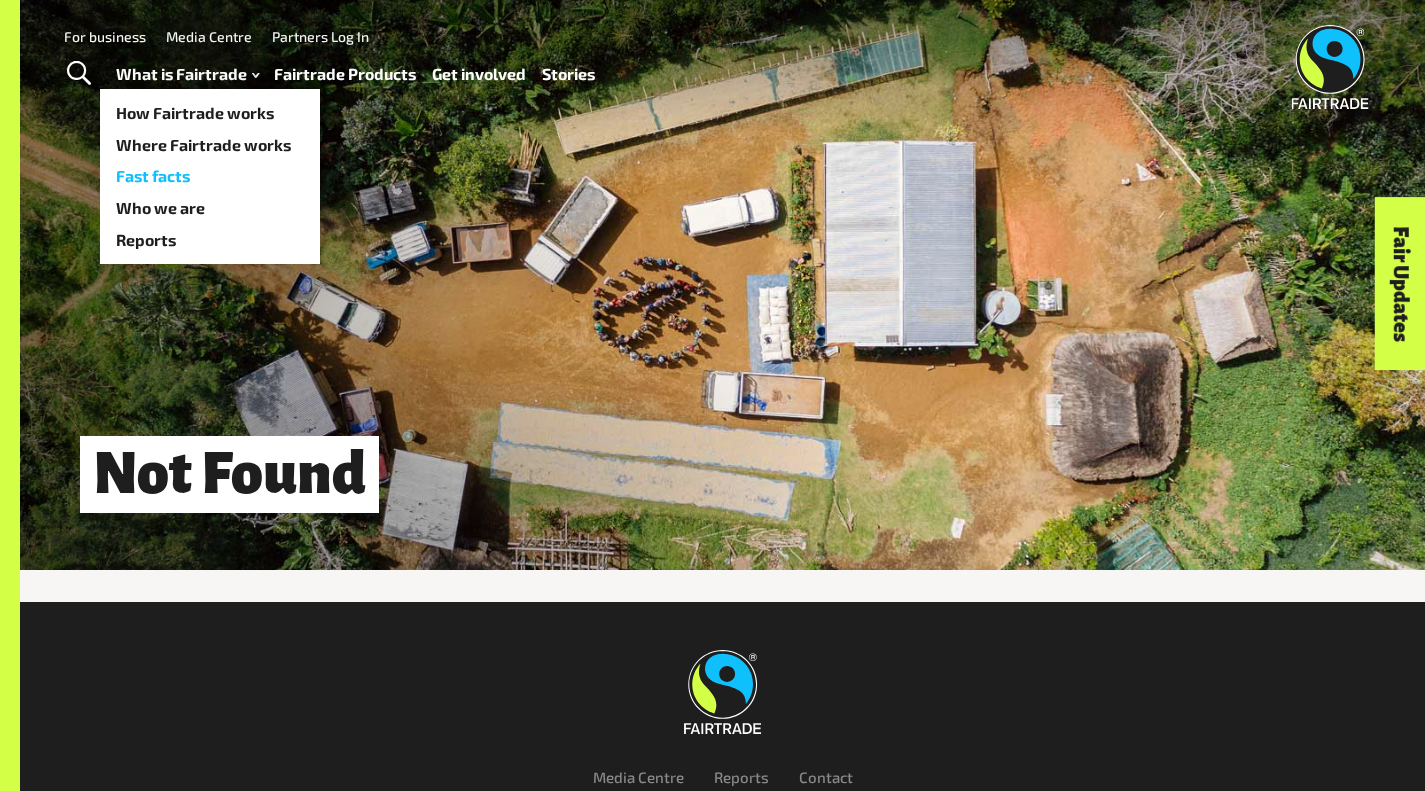 click on "Fast facts" at bounding box center [210, 176] 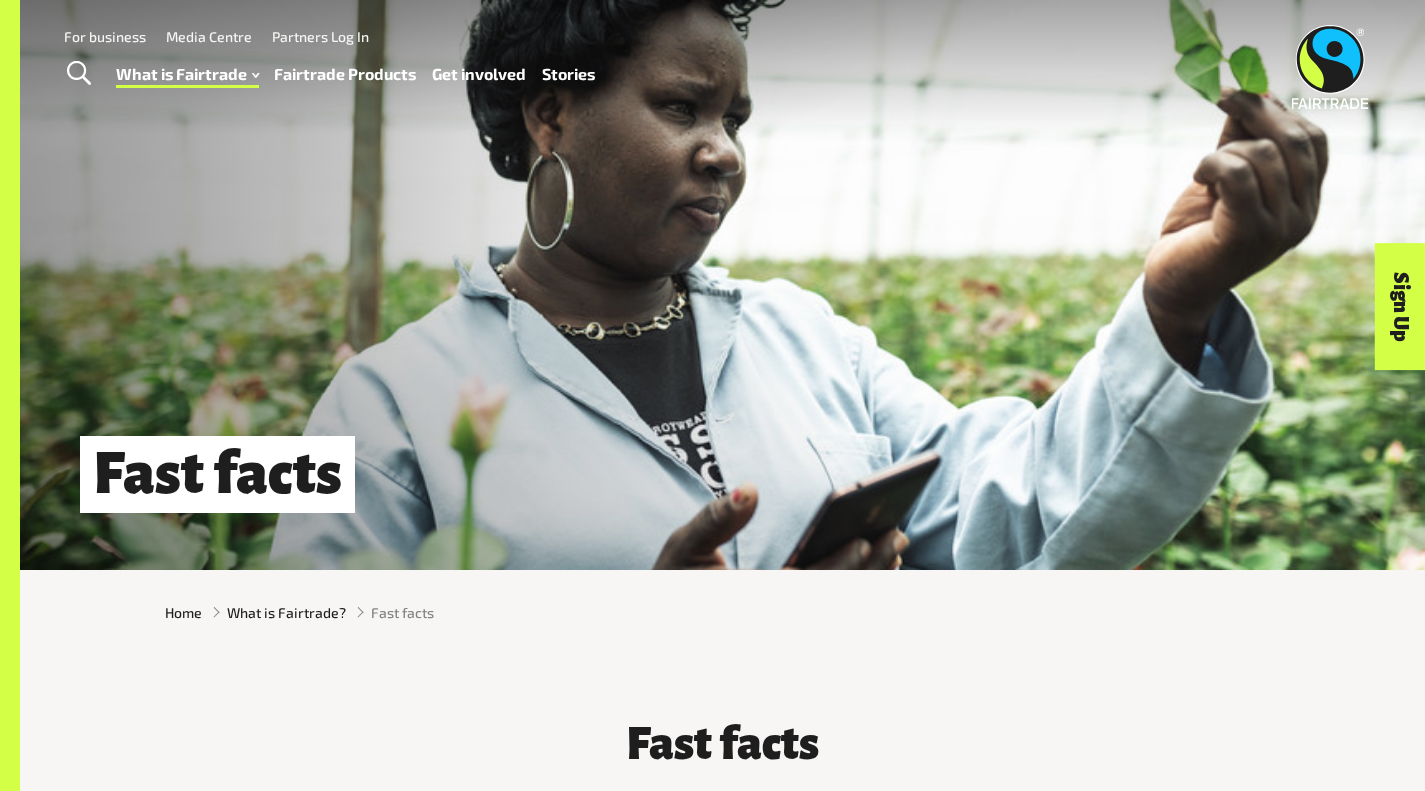 scroll, scrollTop: 0, scrollLeft: 0, axis: both 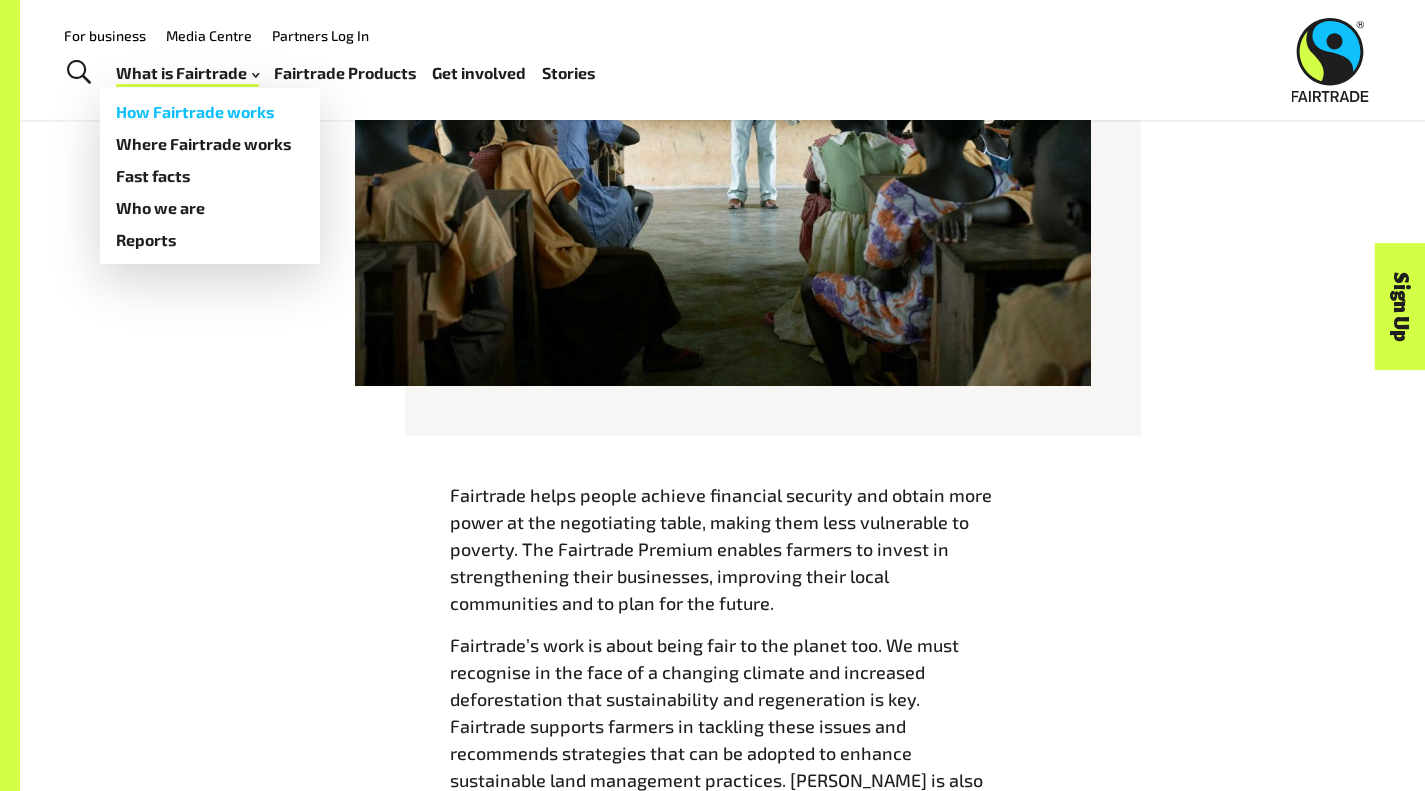 click on "How Fairtrade works" at bounding box center [210, 112] 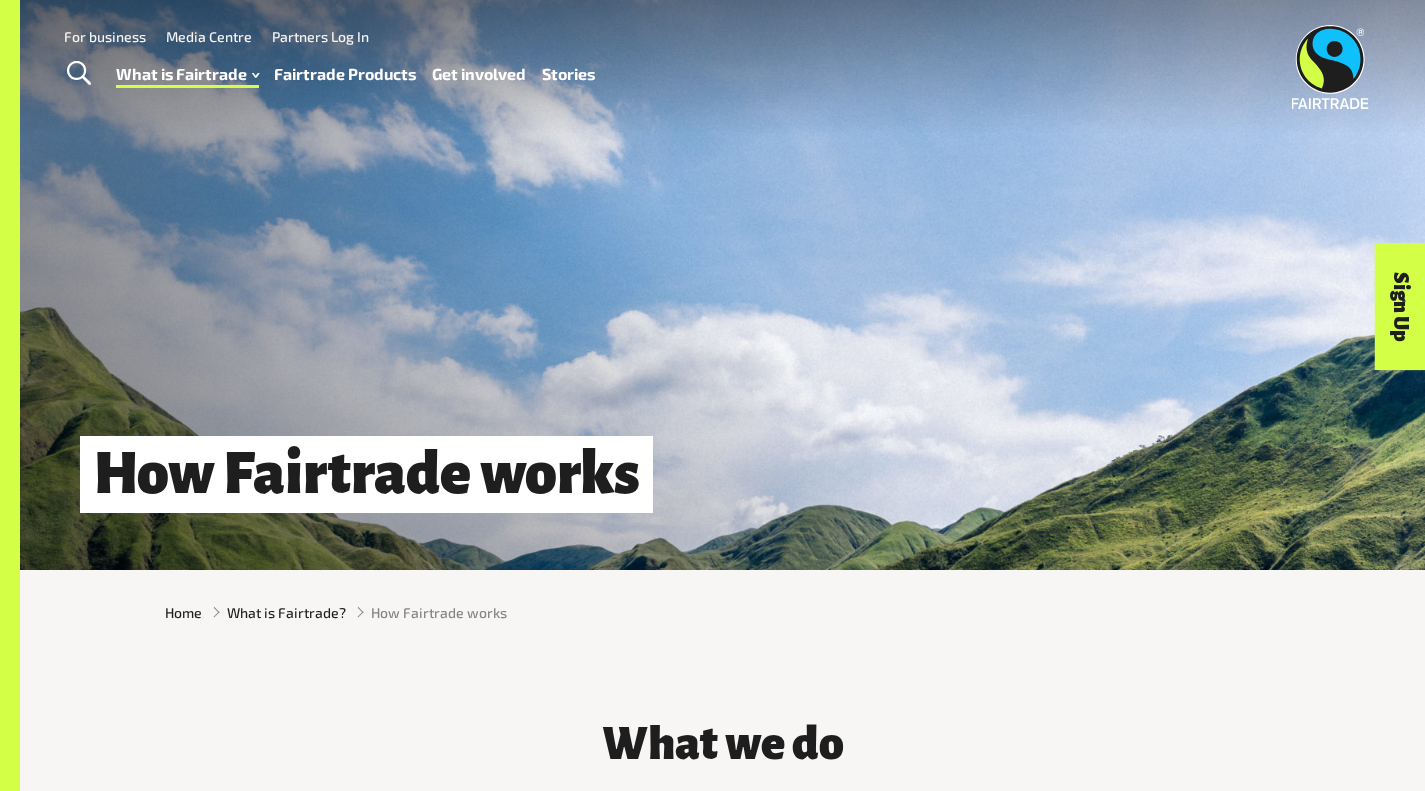 scroll, scrollTop: 0, scrollLeft: 0, axis: both 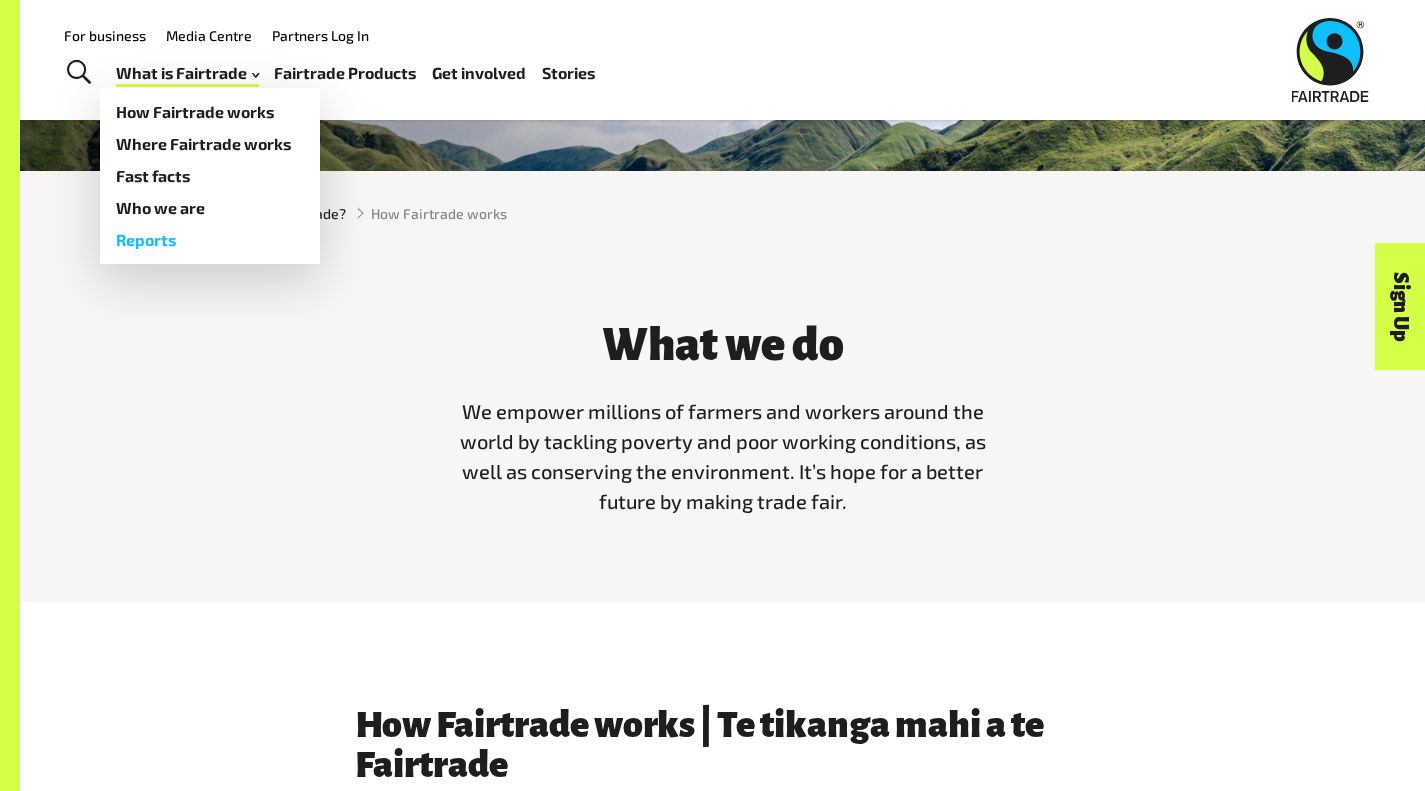 click on "Reports" at bounding box center (210, 240) 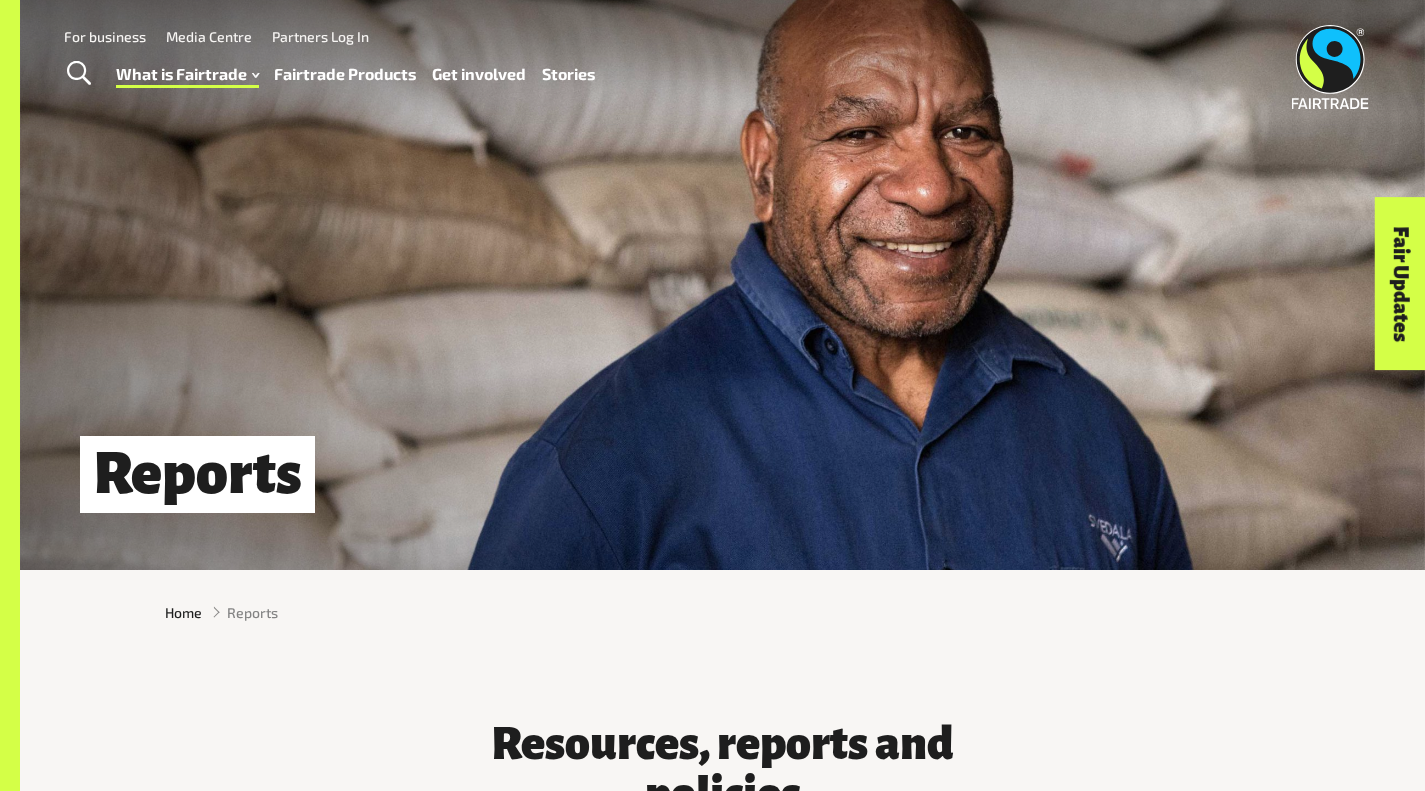 scroll, scrollTop: 0, scrollLeft: 0, axis: both 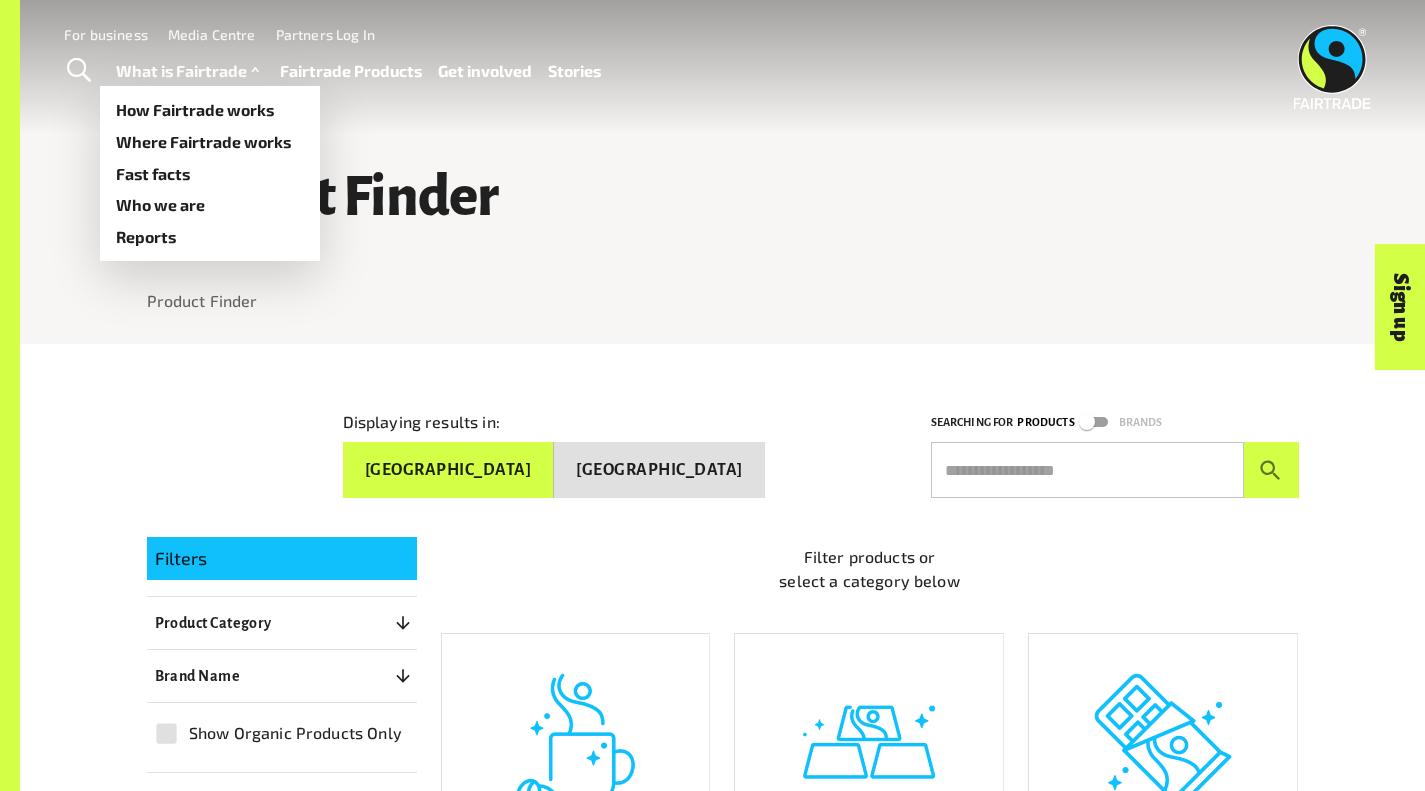 click on "What is Fairtrade" at bounding box center [190, 71] 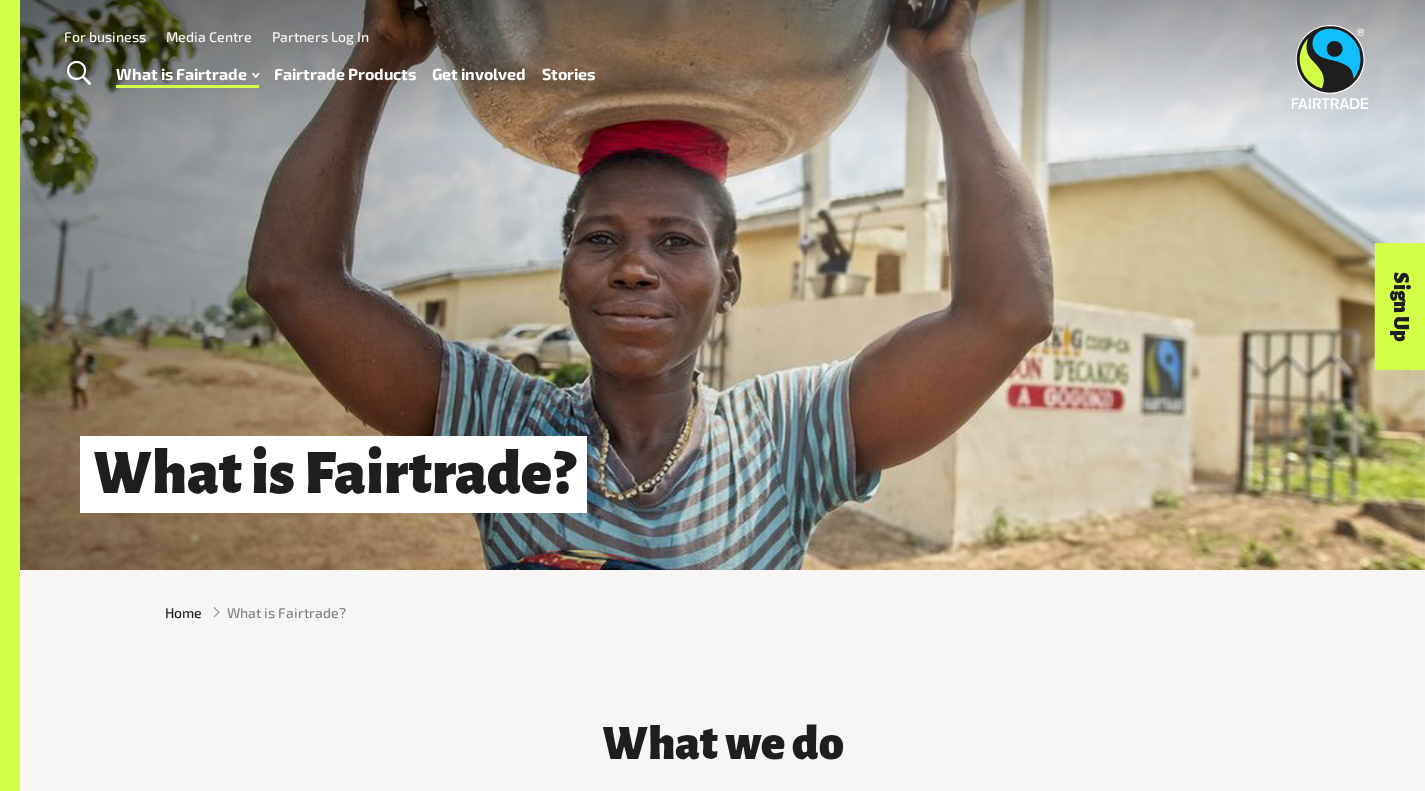 scroll, scrollTop: 0, scrollLeft: 0, axis: both 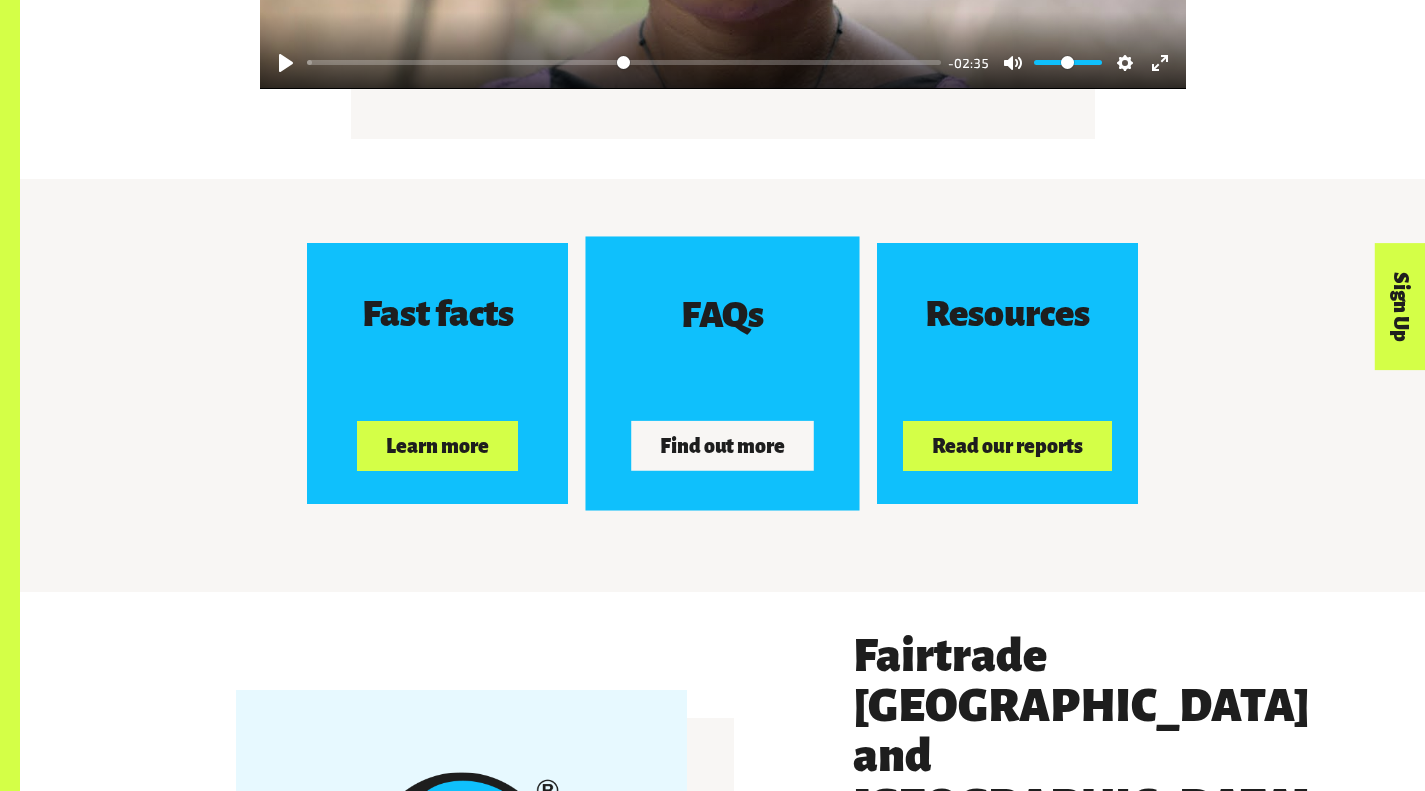 click on "Find out more" at bounding box center (722, 446) 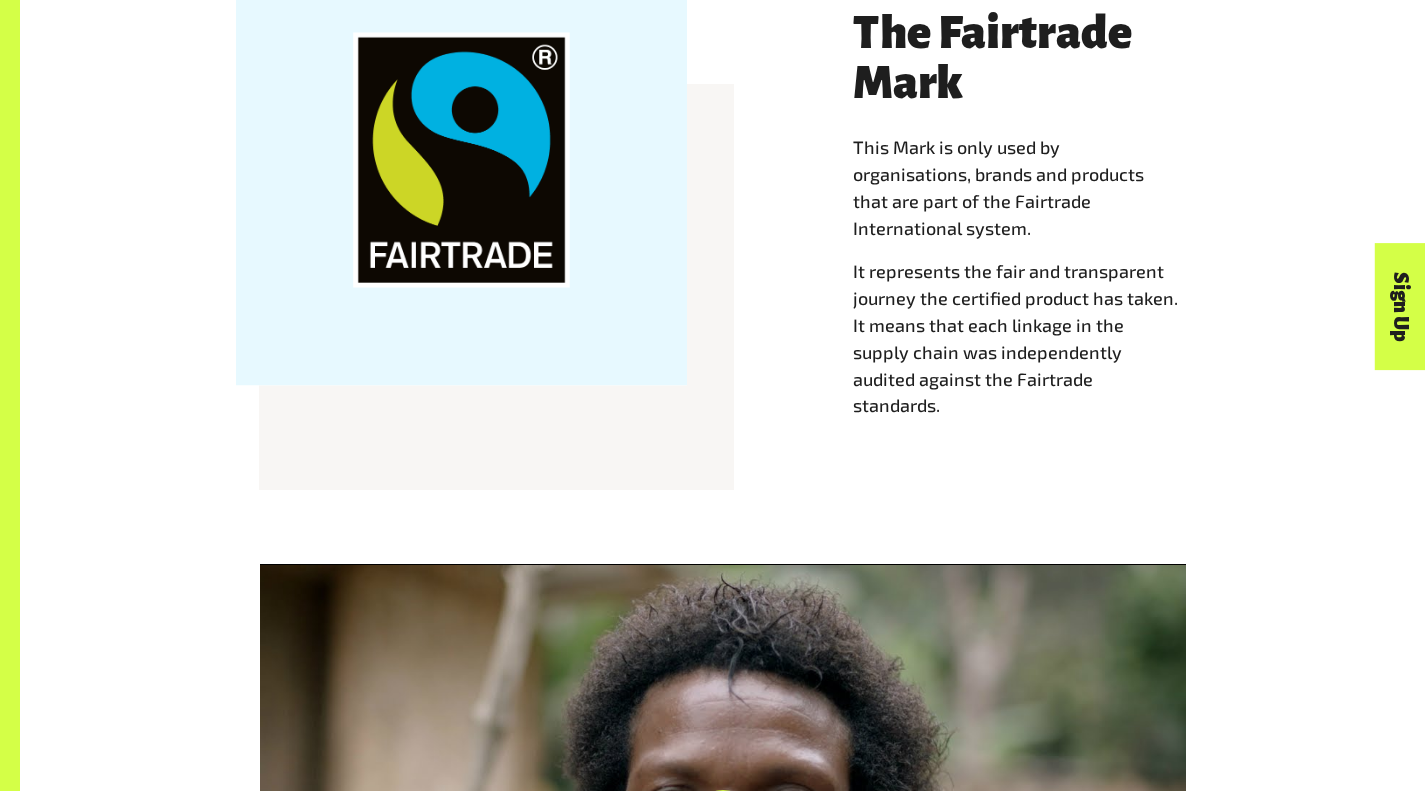 scroll, scrollTop: 1974, scrollLeft: 0, axis: vertical 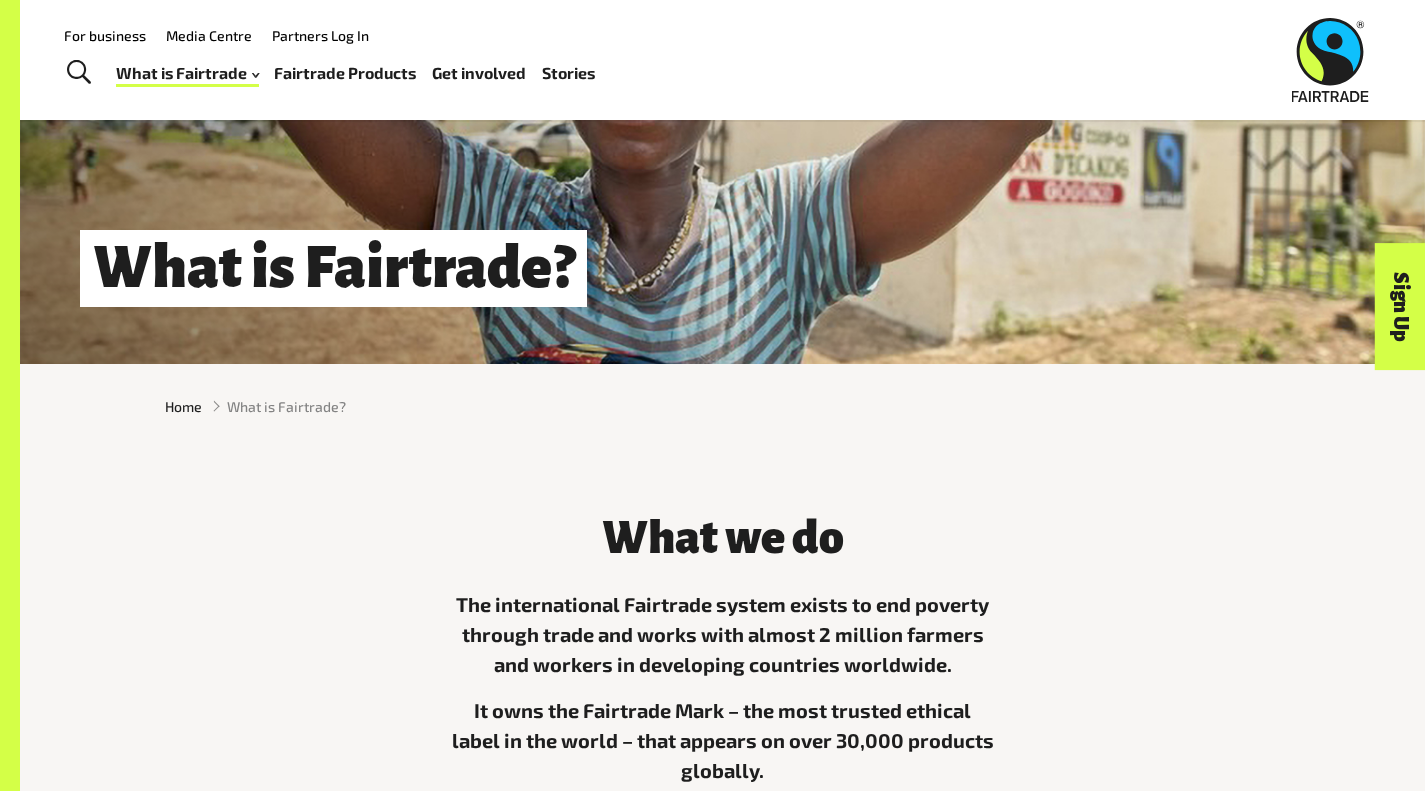 click on "Fairtrade Products" at bounding box center [345, 73] 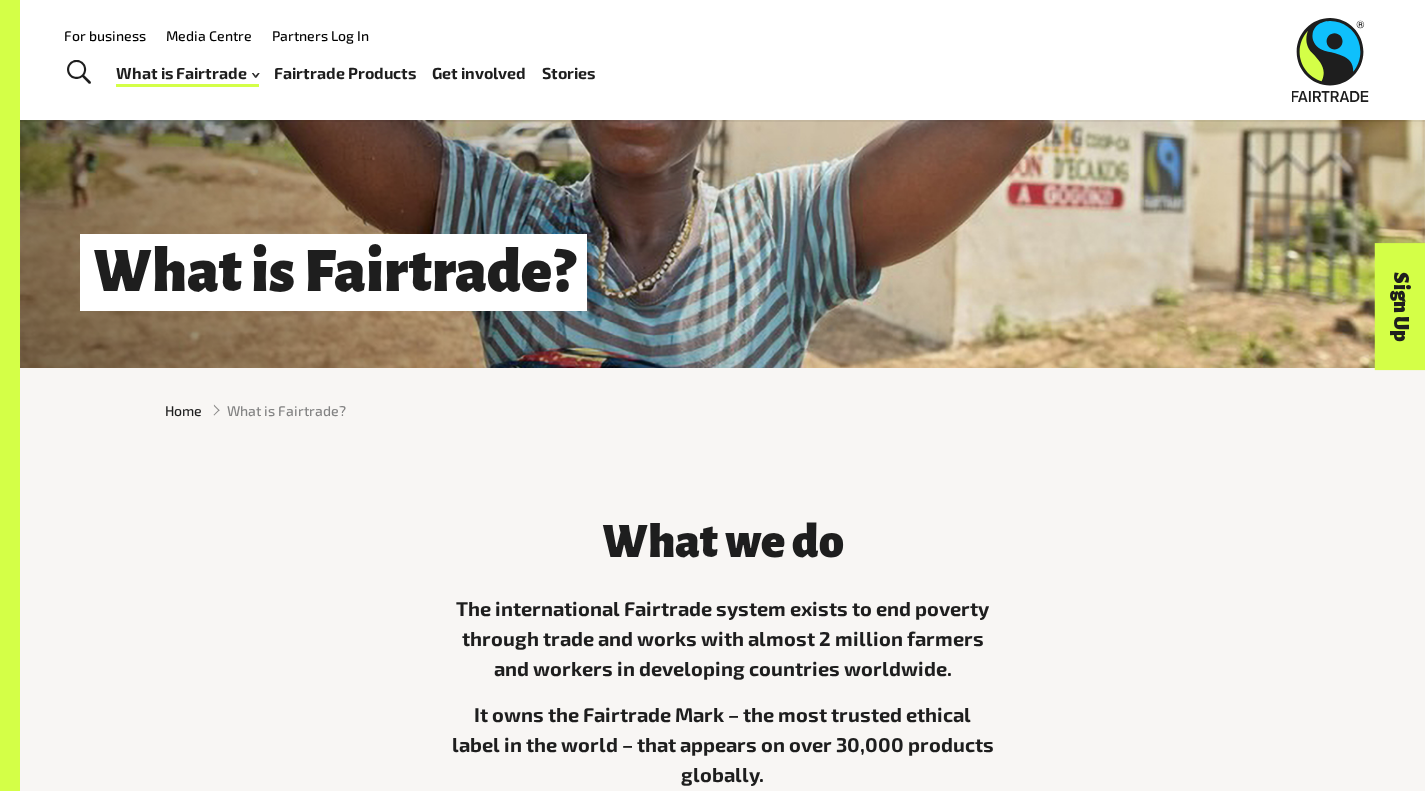 scroll, scrollTop: 201, scrollLeft: 0, axis: vertical 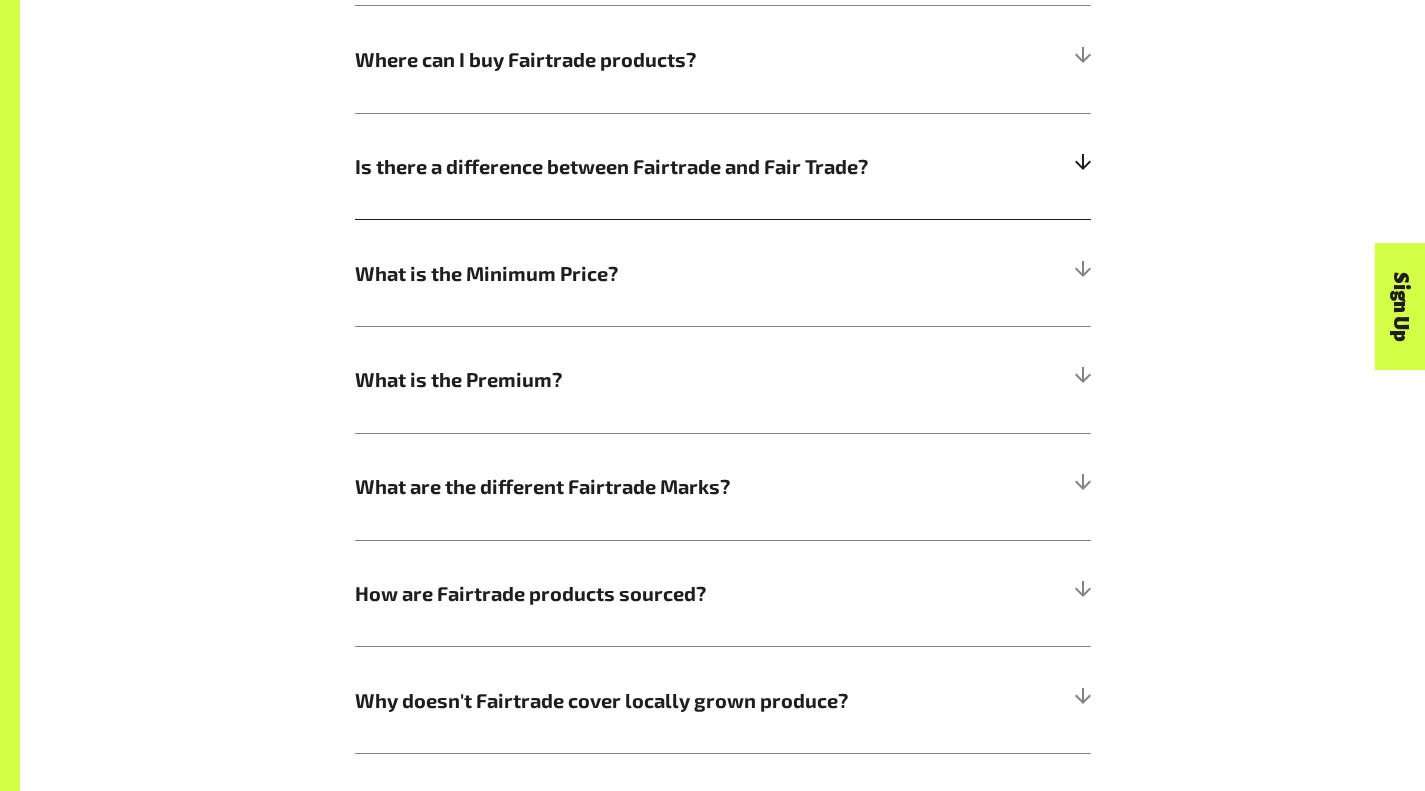 click on "Is there a difference between Fairtrade and Fair Trade?" at bounding box center (631, 166) 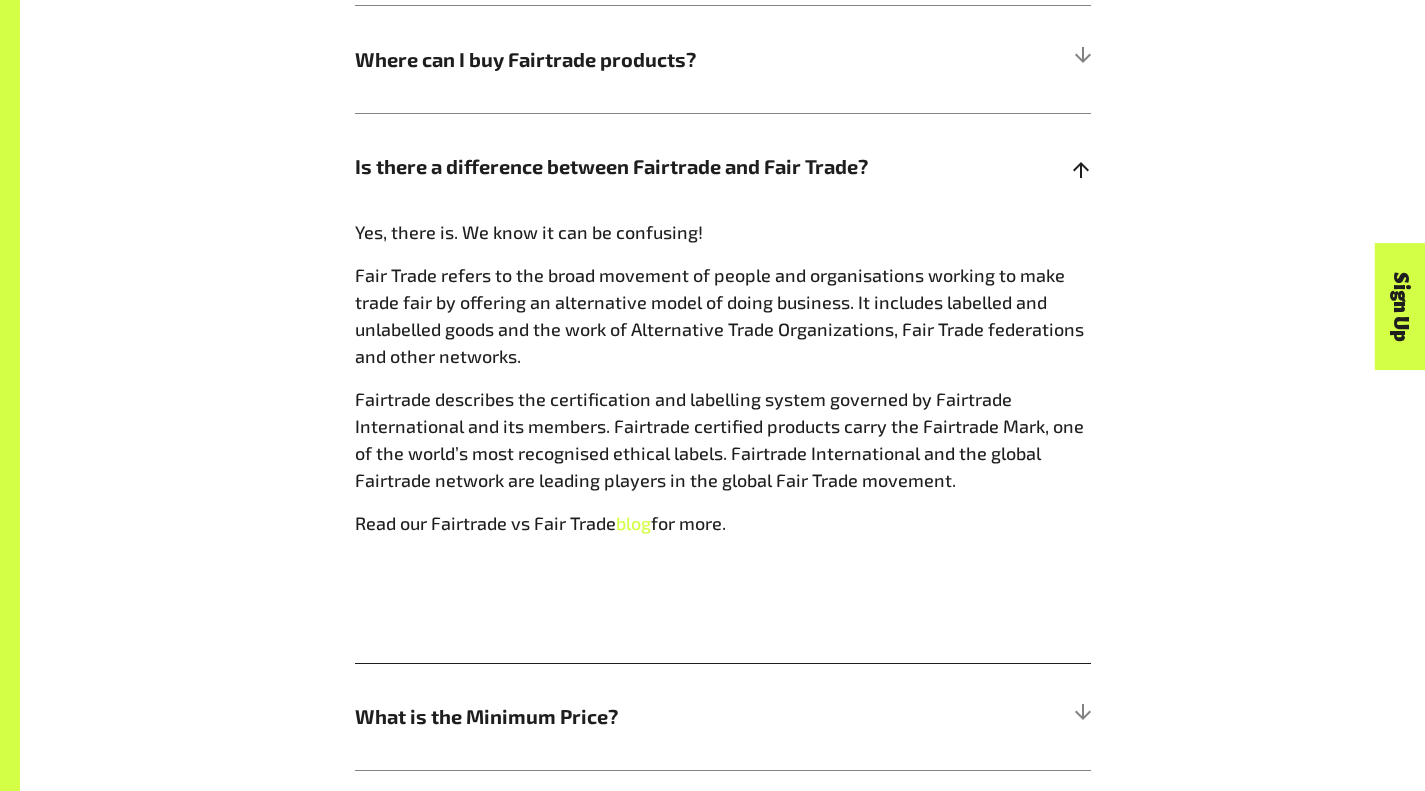 click on "Is there a difference between Fairtrade and Fair Trade?" at bounding box center (631, 166) 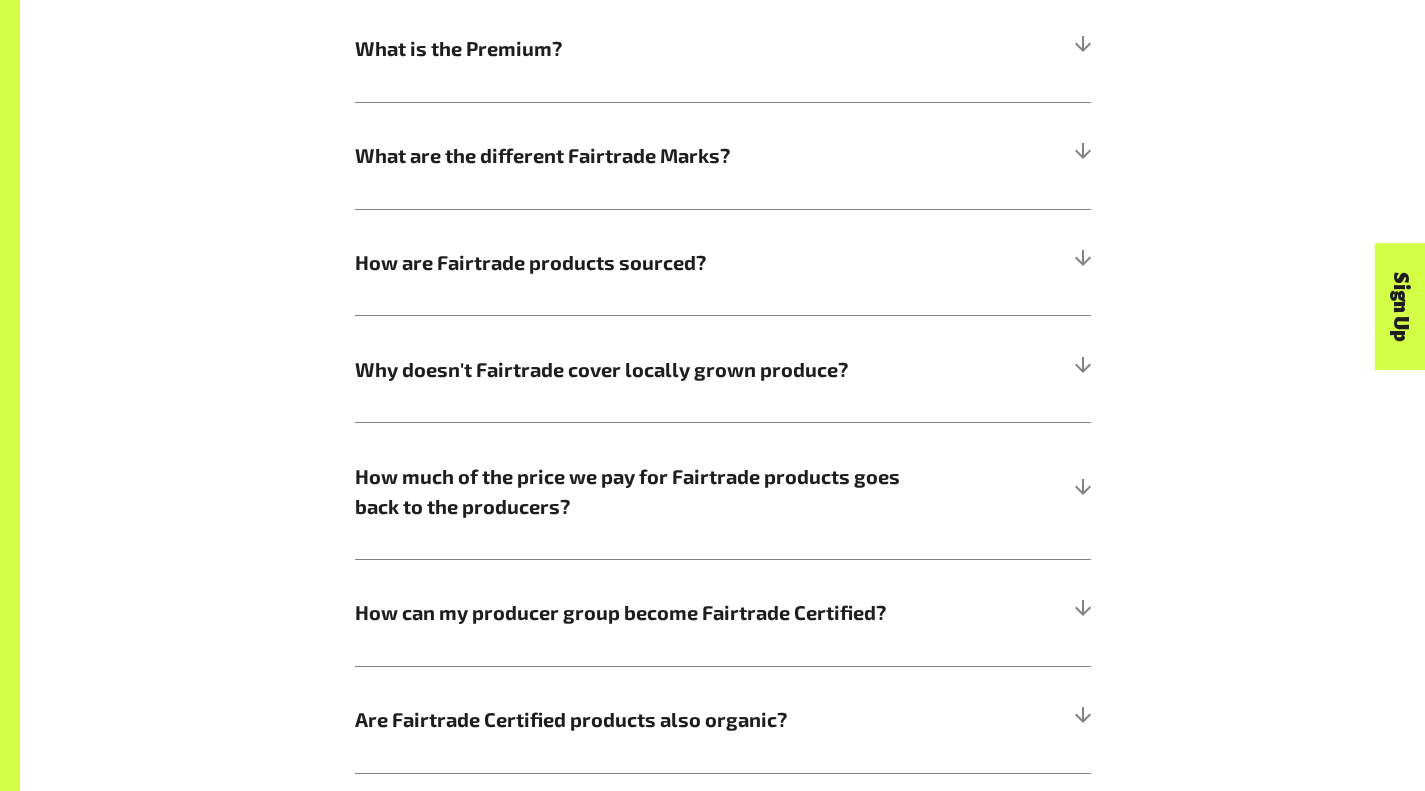 scroll, scrollTop: 1469, scrollLeft: 0, axis: vertical 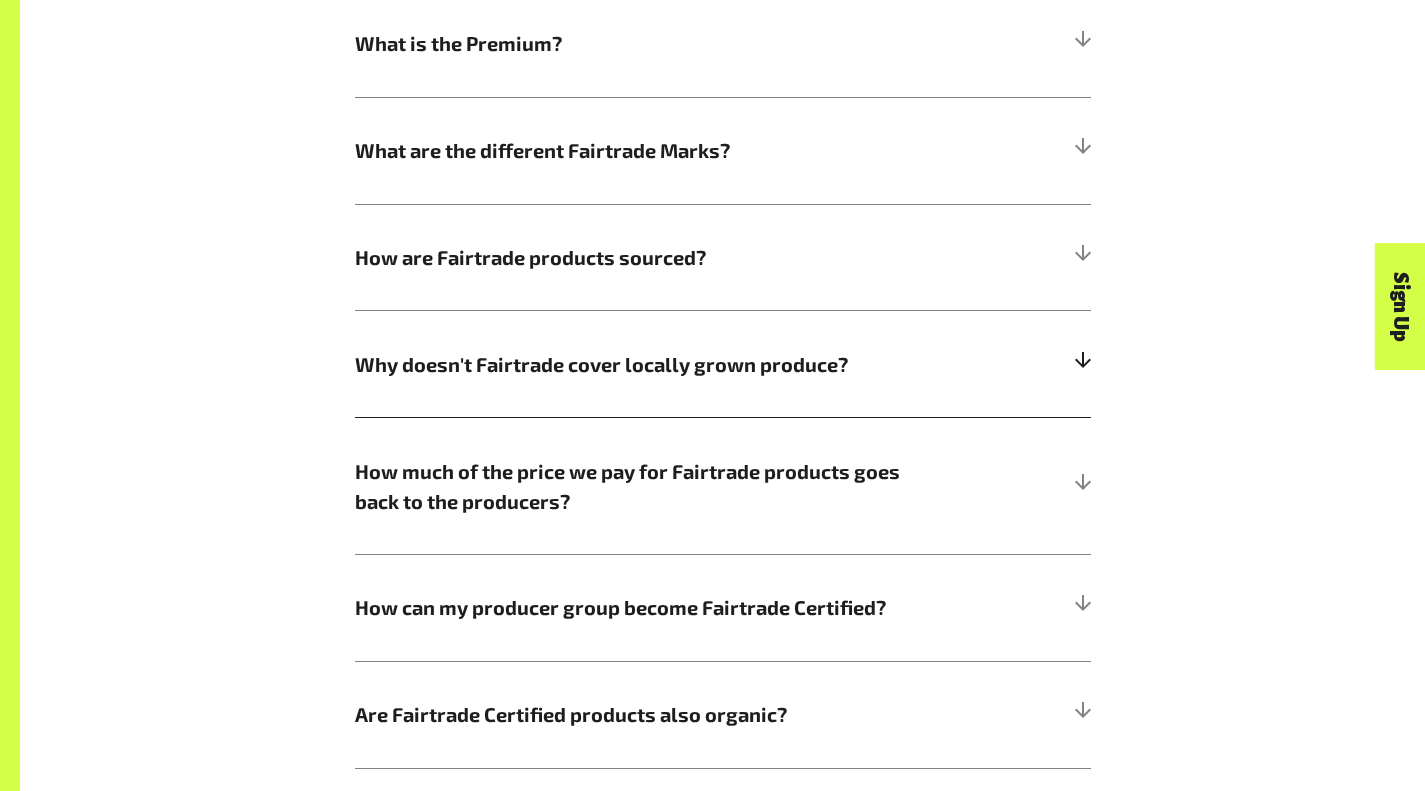 click on "Why doesn't Fairtrade cover locally grown produce?" at bounding box center (631, 364) 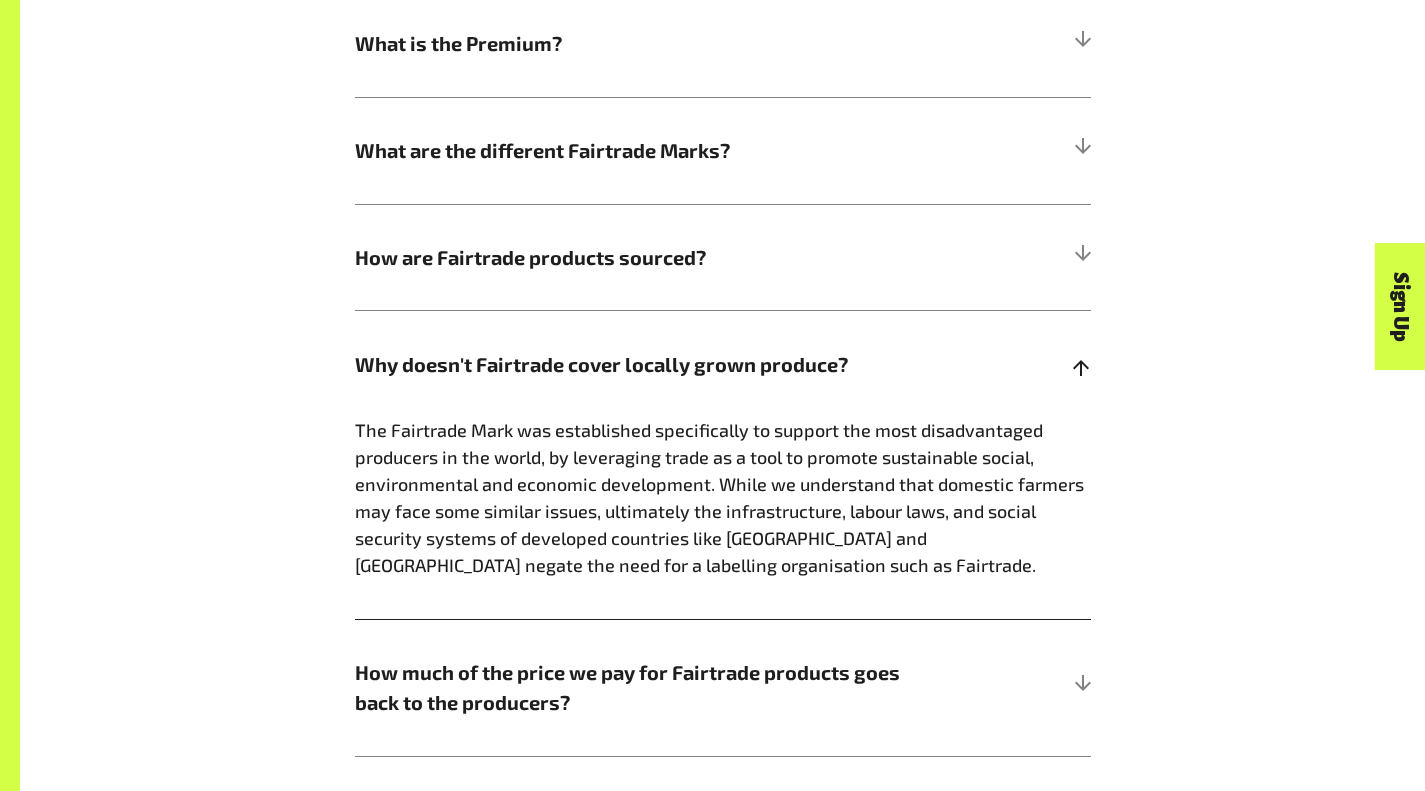 click on "Why doesn't Fairtrade cover locally grown produce?" at bounding box center [631, 364] 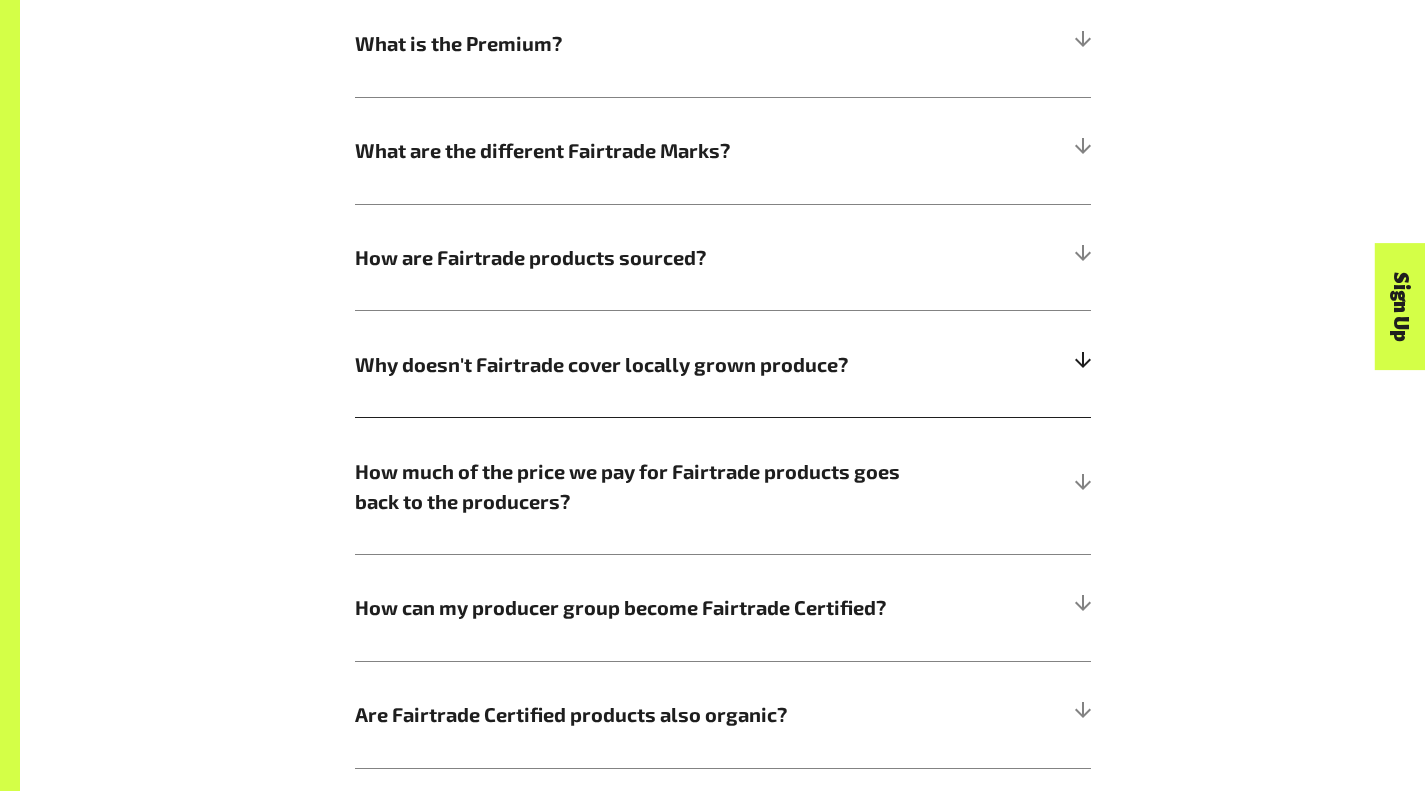 click on "Why doesn't Fairtrade cover locally grown produce?" at bounding box center [631, 364] 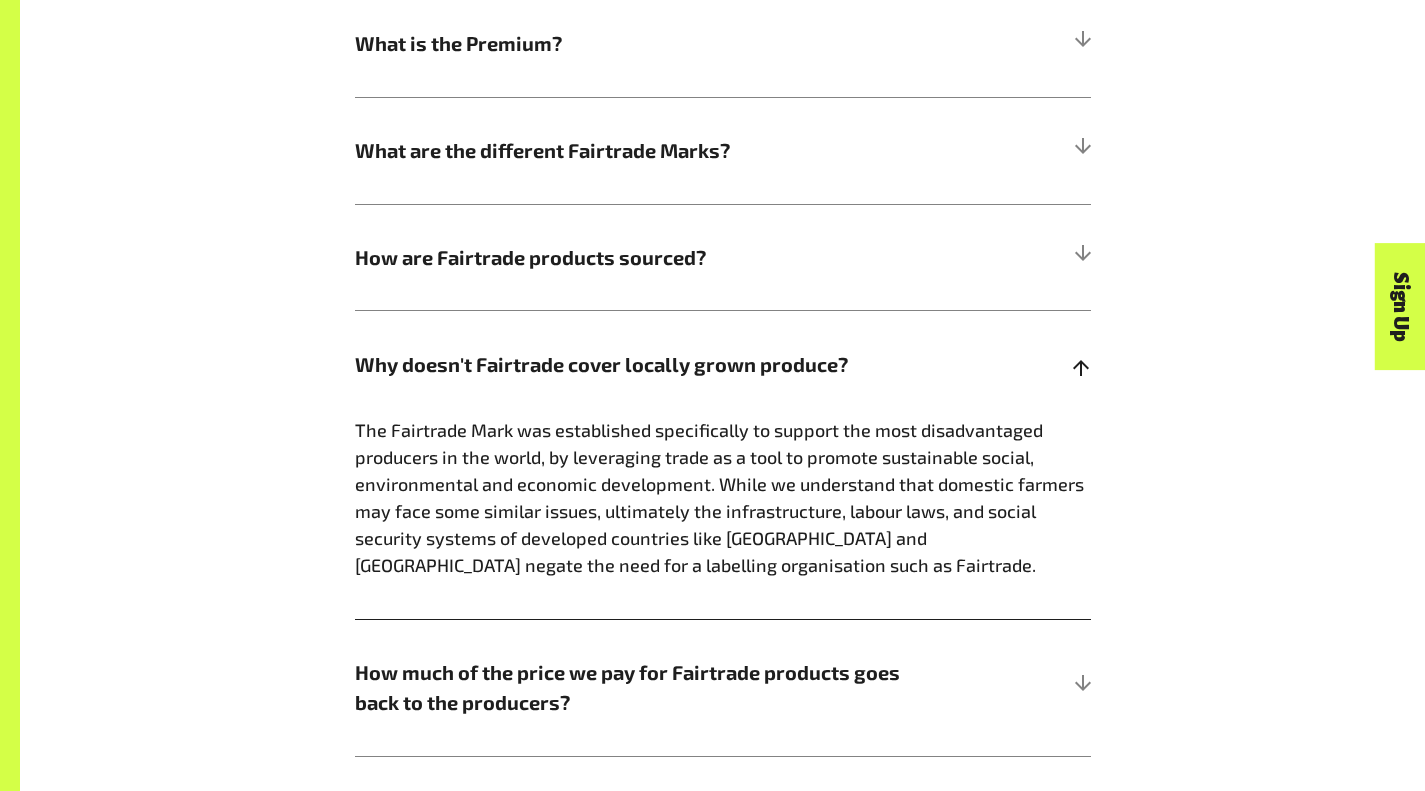 click on "Why doesn't Fairtrade cover locally grown produce?" at bounding box center [631, 364] 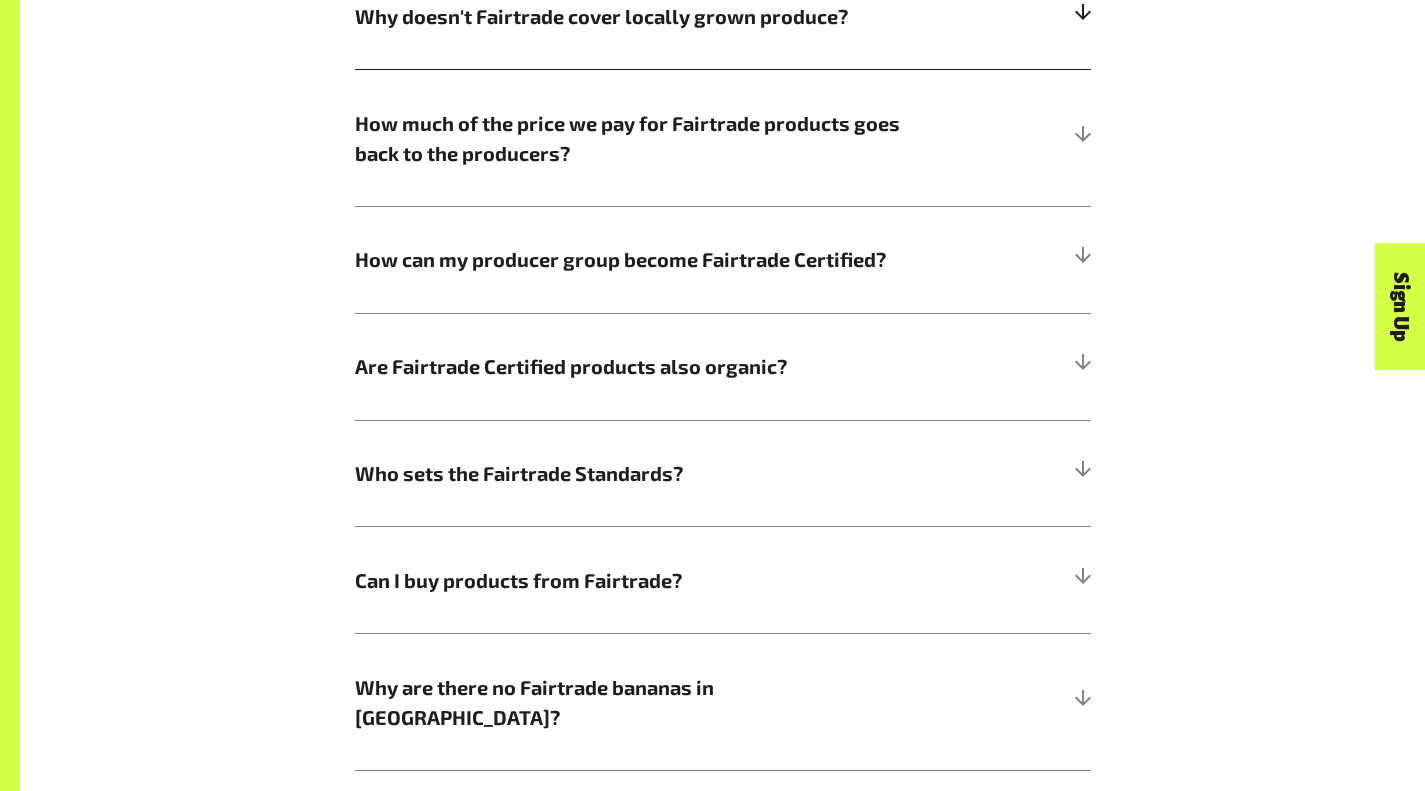scroll, scrollTop: 1818, scrollLeft: 0, axis: vertical 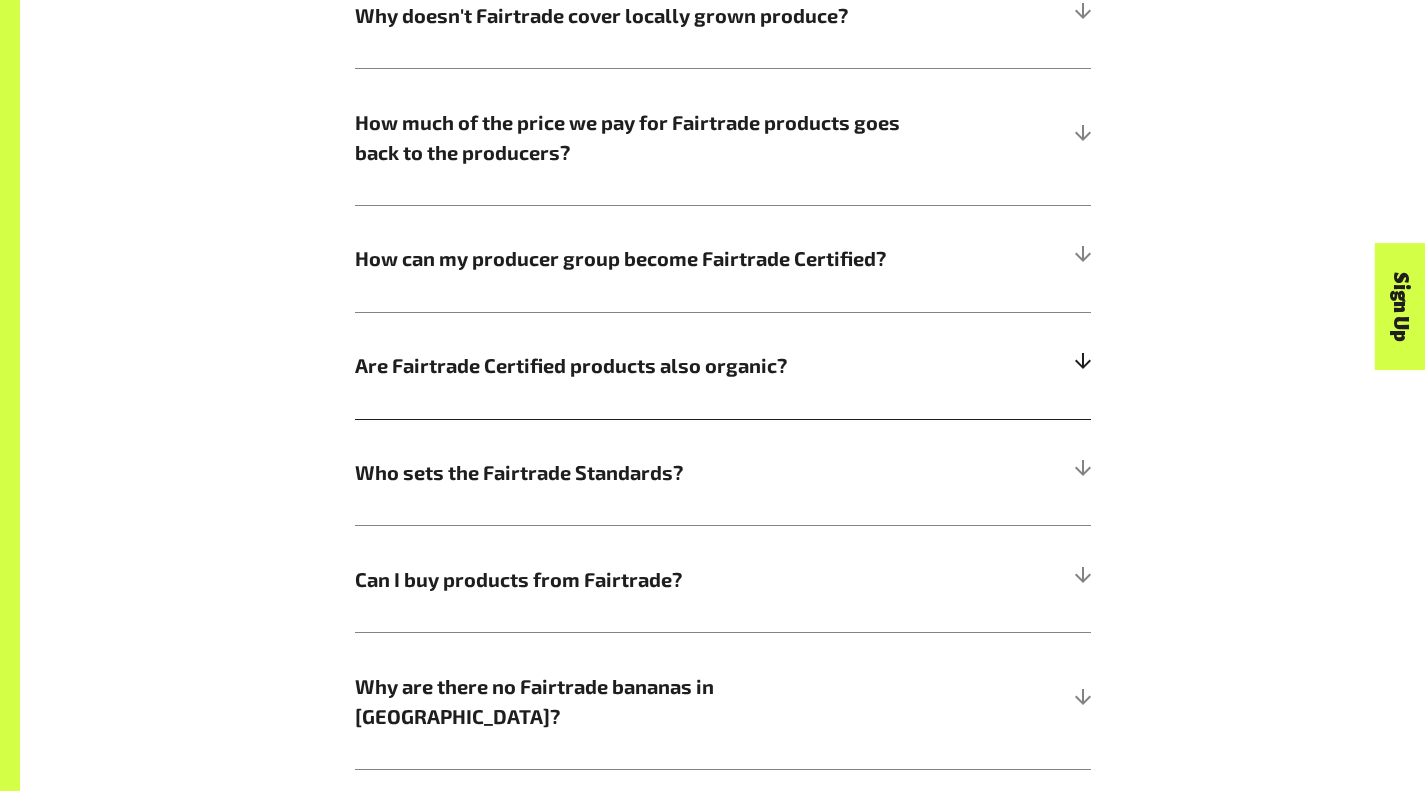 drag, startPoint x: 690, startPoint y: 280, endPoint x: 614, endPoint y: 308, distance: 80.99383 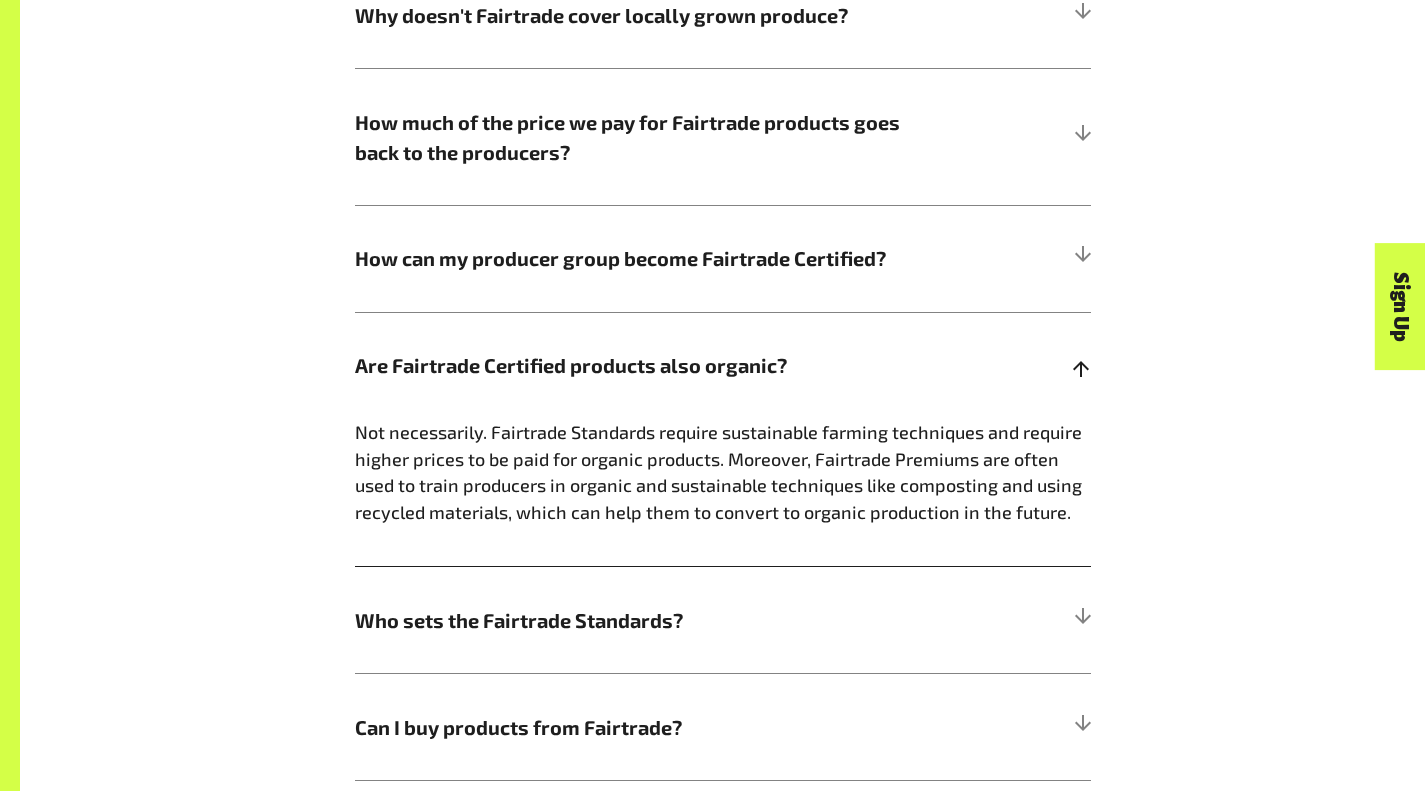 click on "Are Fairtrade Certified products also organic?" at bounding box center (631, 365) 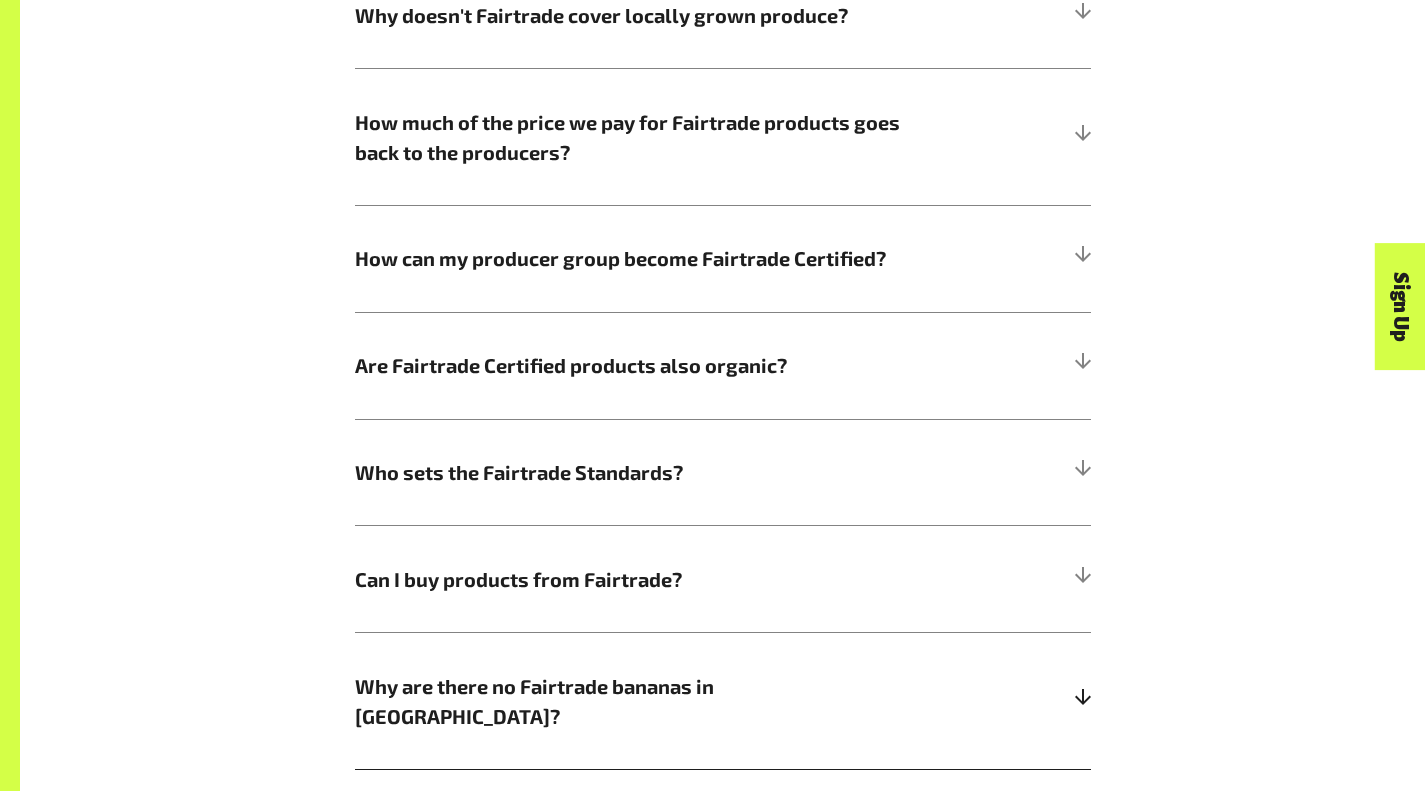 click on "Why are there no Fairtrade bananas in Australia?" at bounding box center [631, 701] 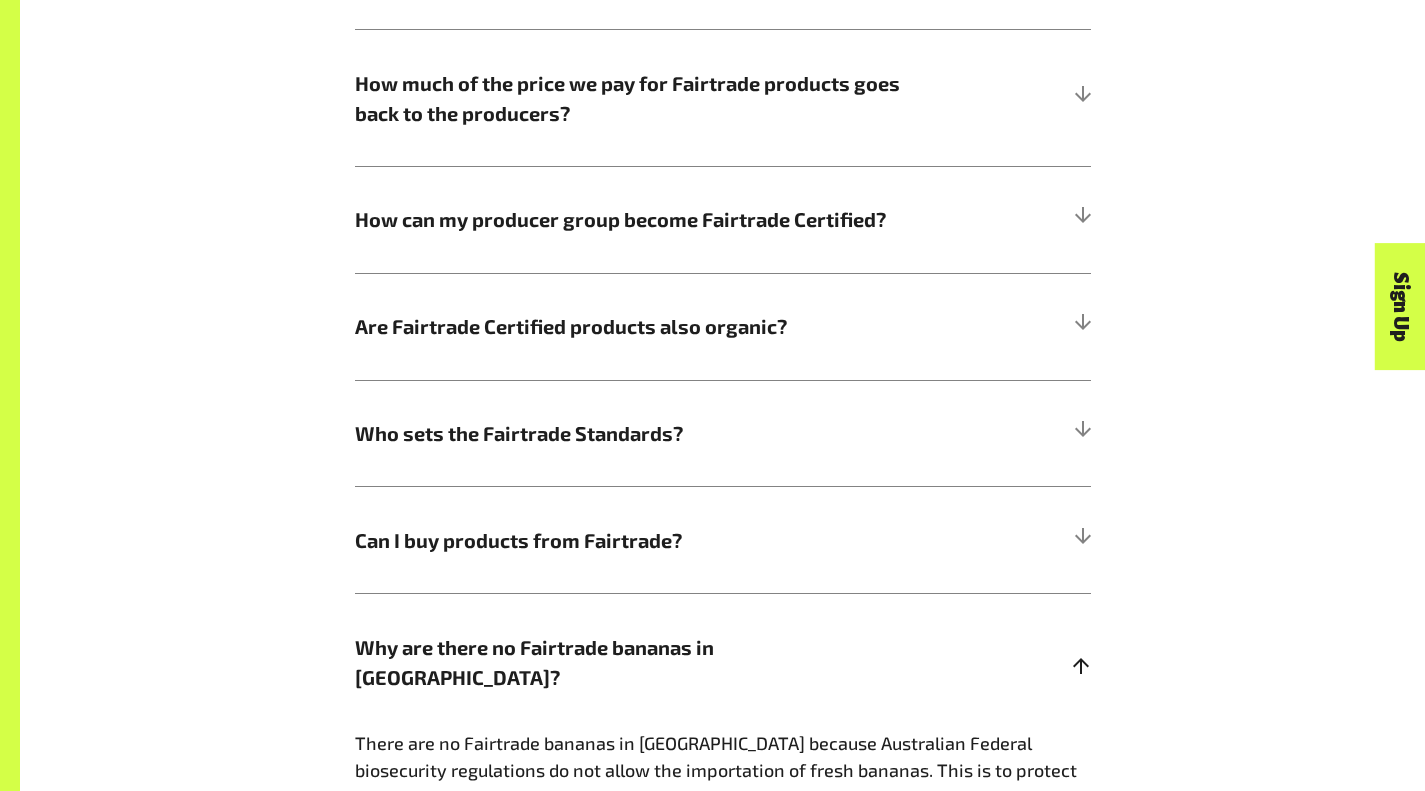 scroll, scrollTop: 1858, scrollLeft: 0, axis: vertical 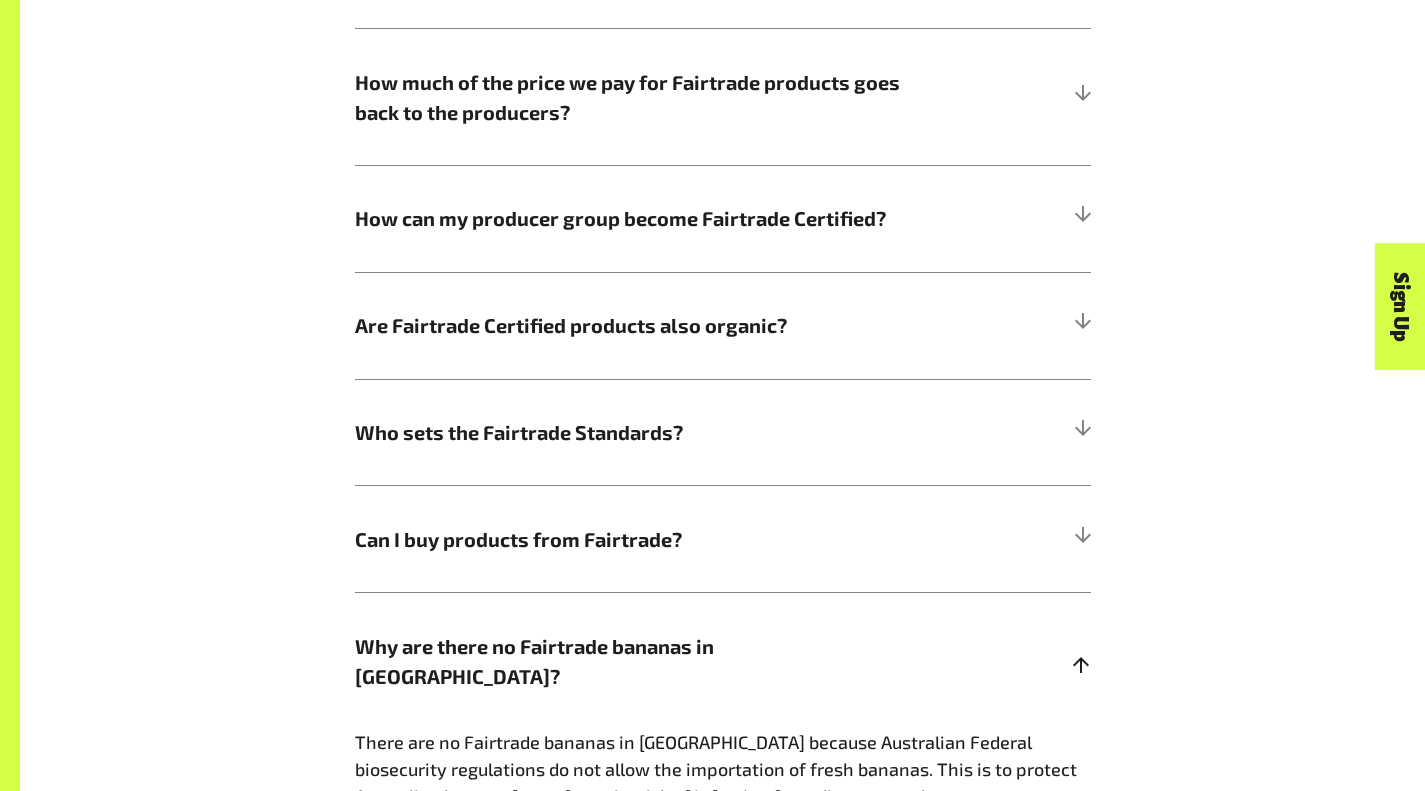 click on "Why are there no Fairtrade bananas in Australia?" at bounding box center [631, 661] 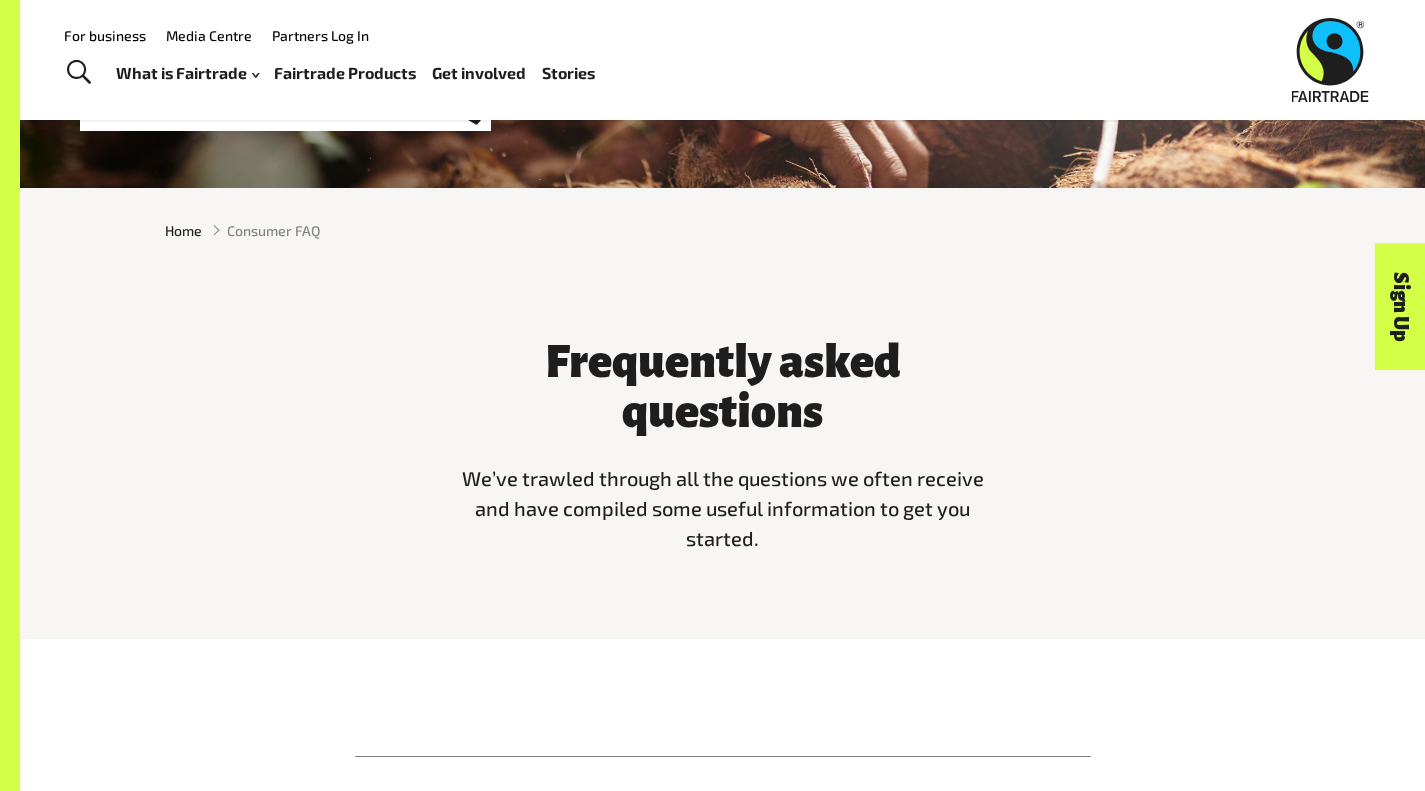 scroll, scrollTop: 383, scrollLeft: 0, axis: vertical 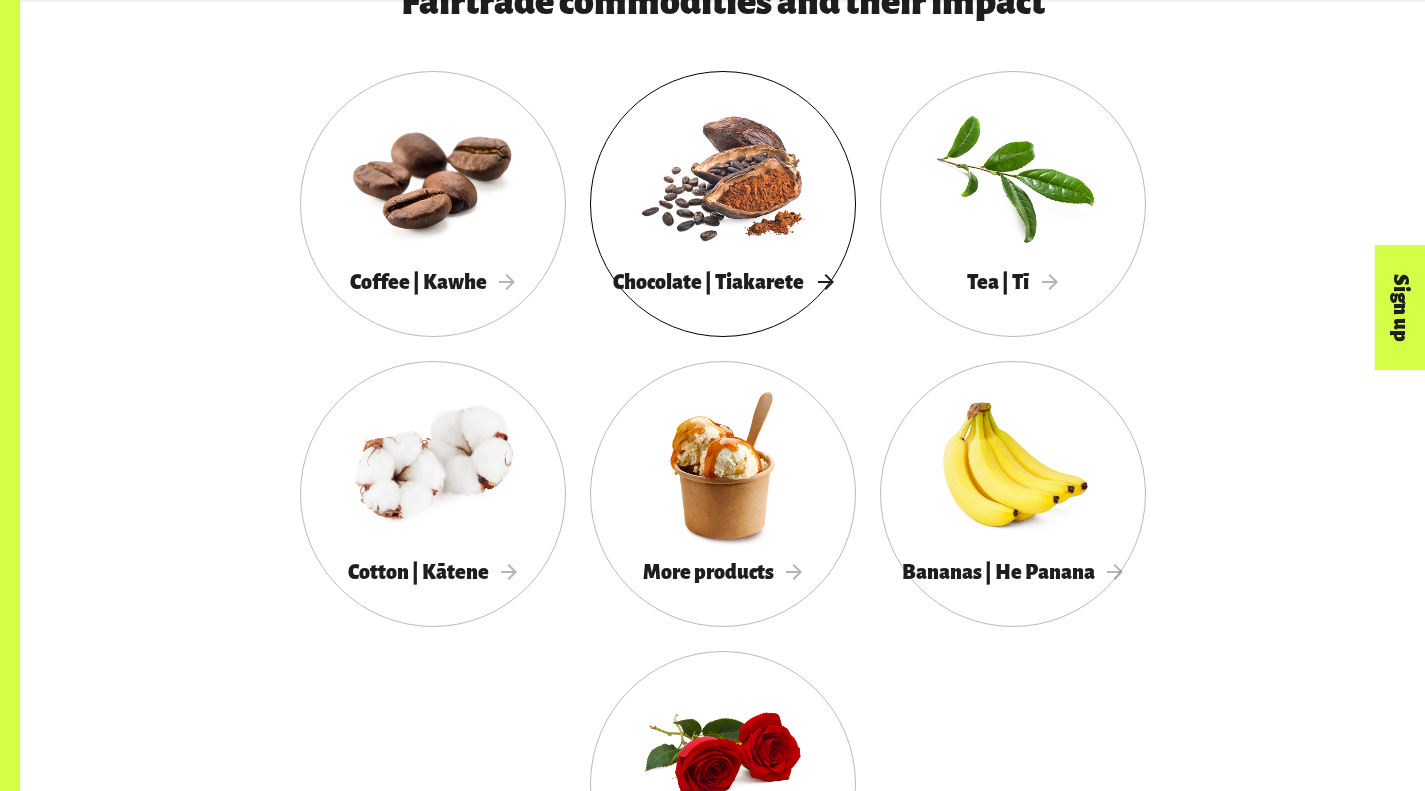 click at bounding box center (723, 175) 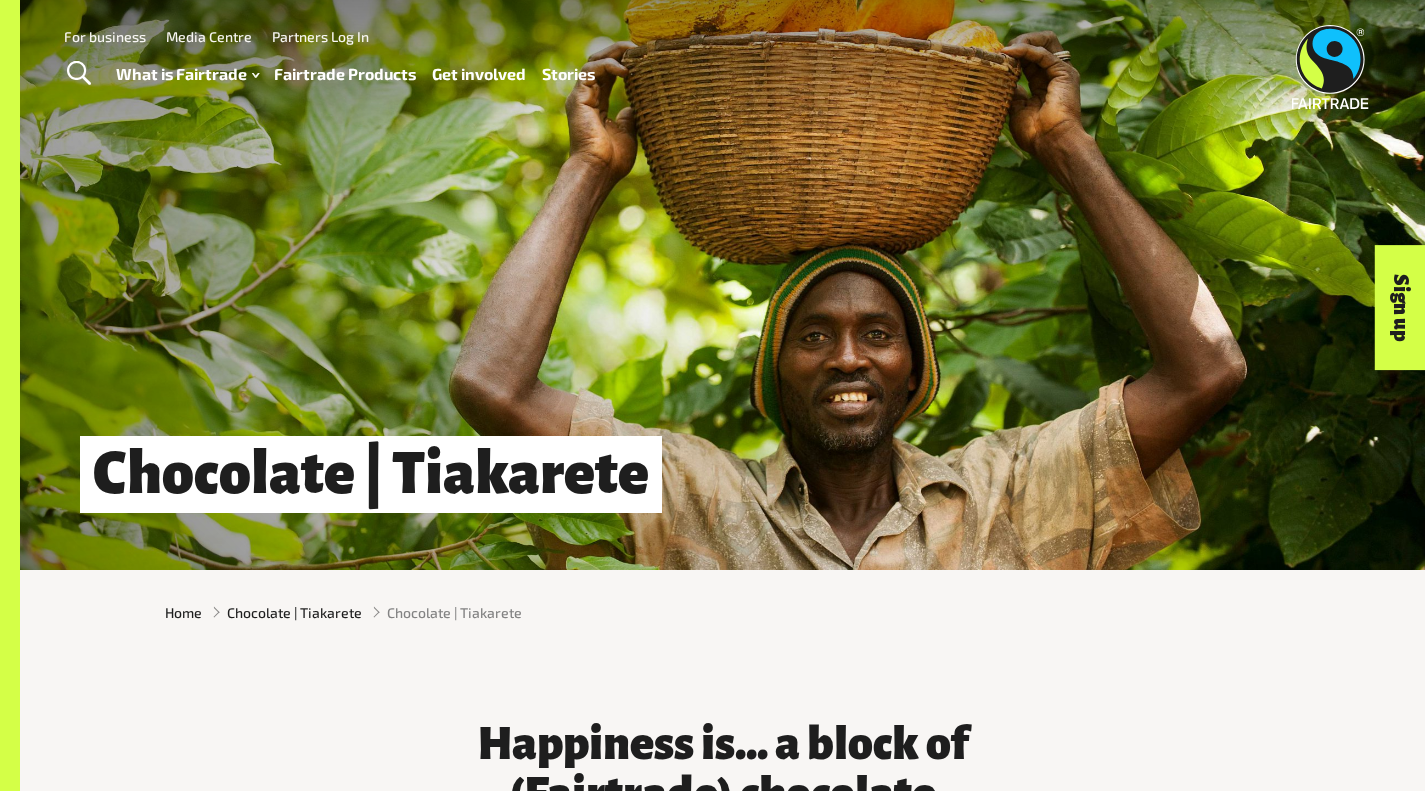 scroll, scrollTop: 0, scrollLeft: 0, axis: both 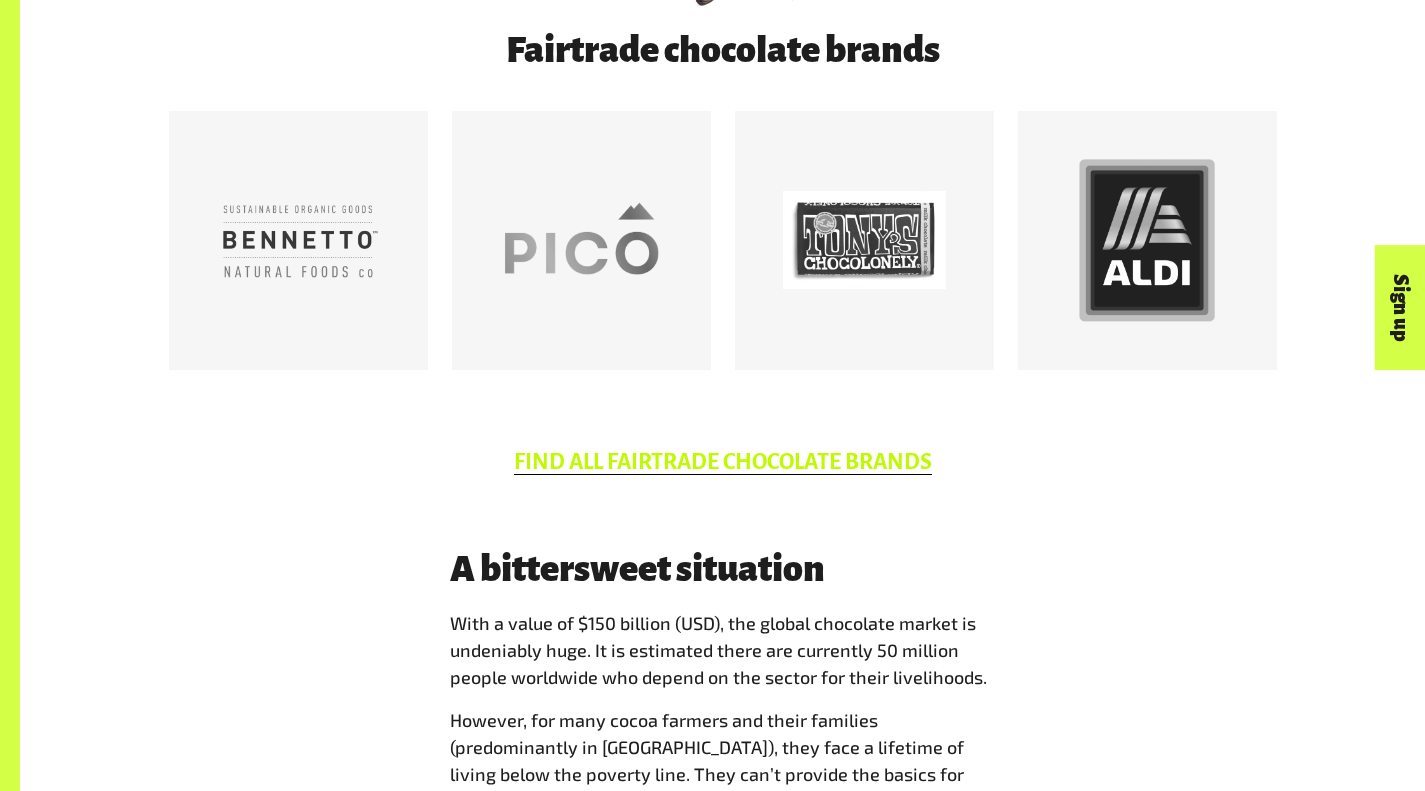 click on "FIND ALL FAIRTRADE CHOCOLATE BRANDS" at bounding box center (723, 462) 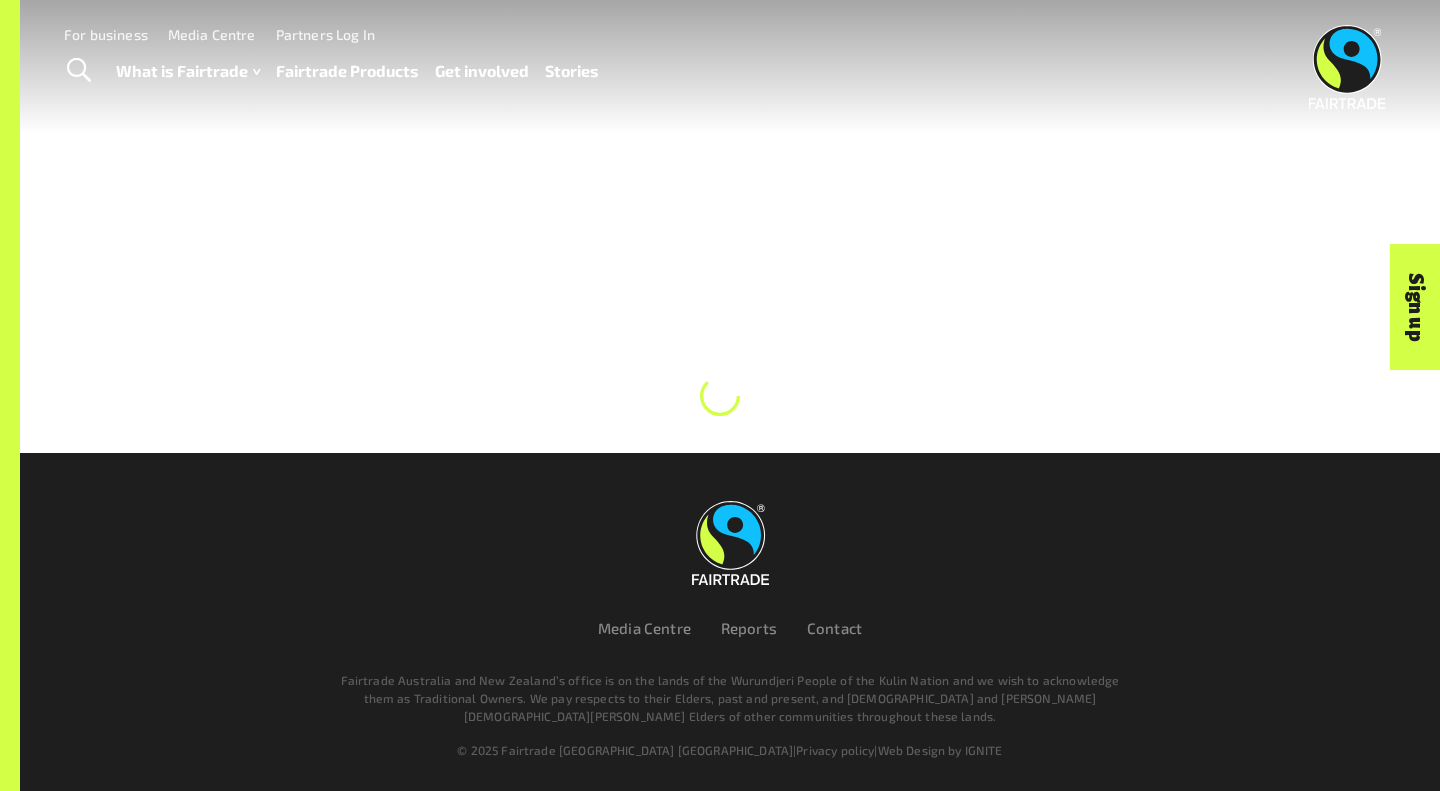 scroll, scrollTop: 0, scrollLeft: 0, axis: both 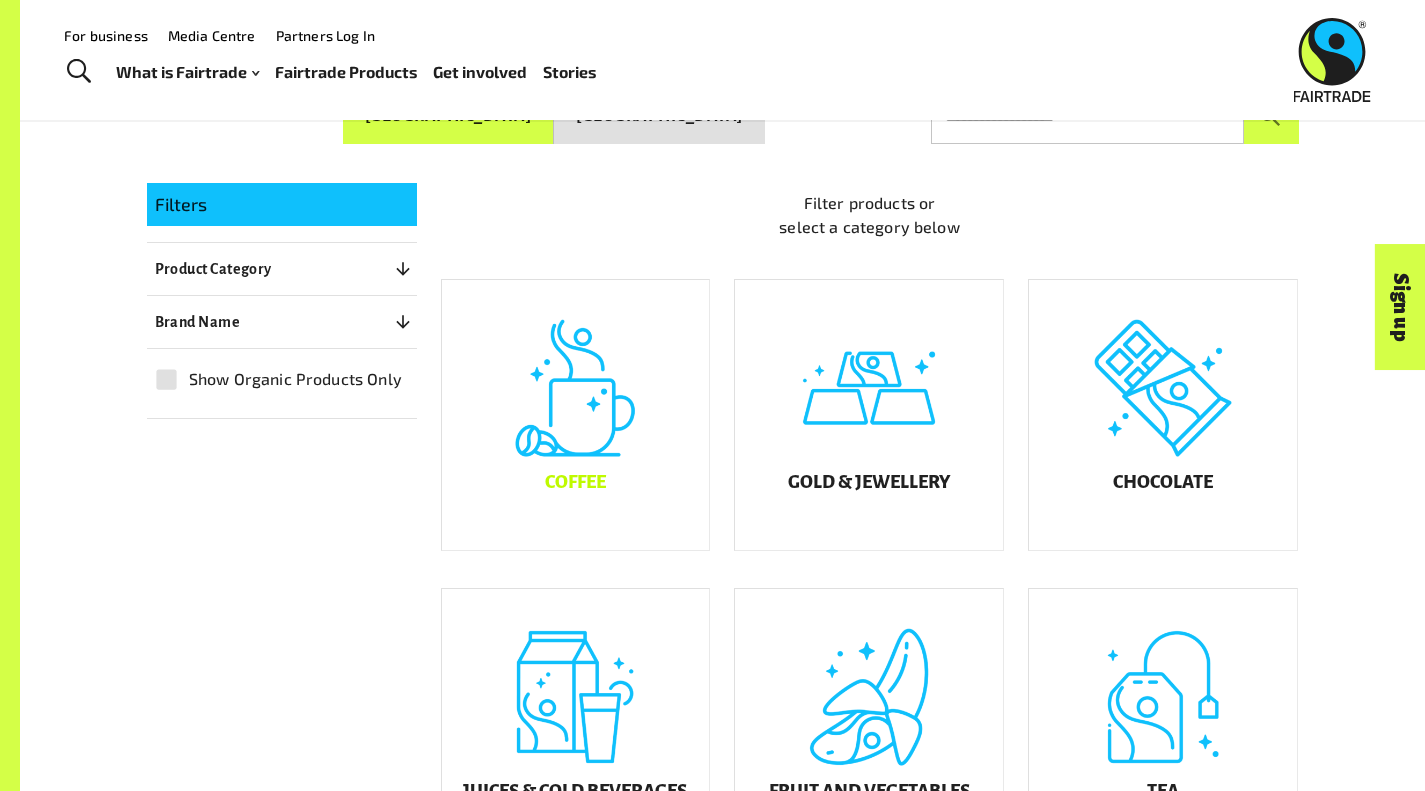 click on "Coffee" at bounding box center (576, 415) 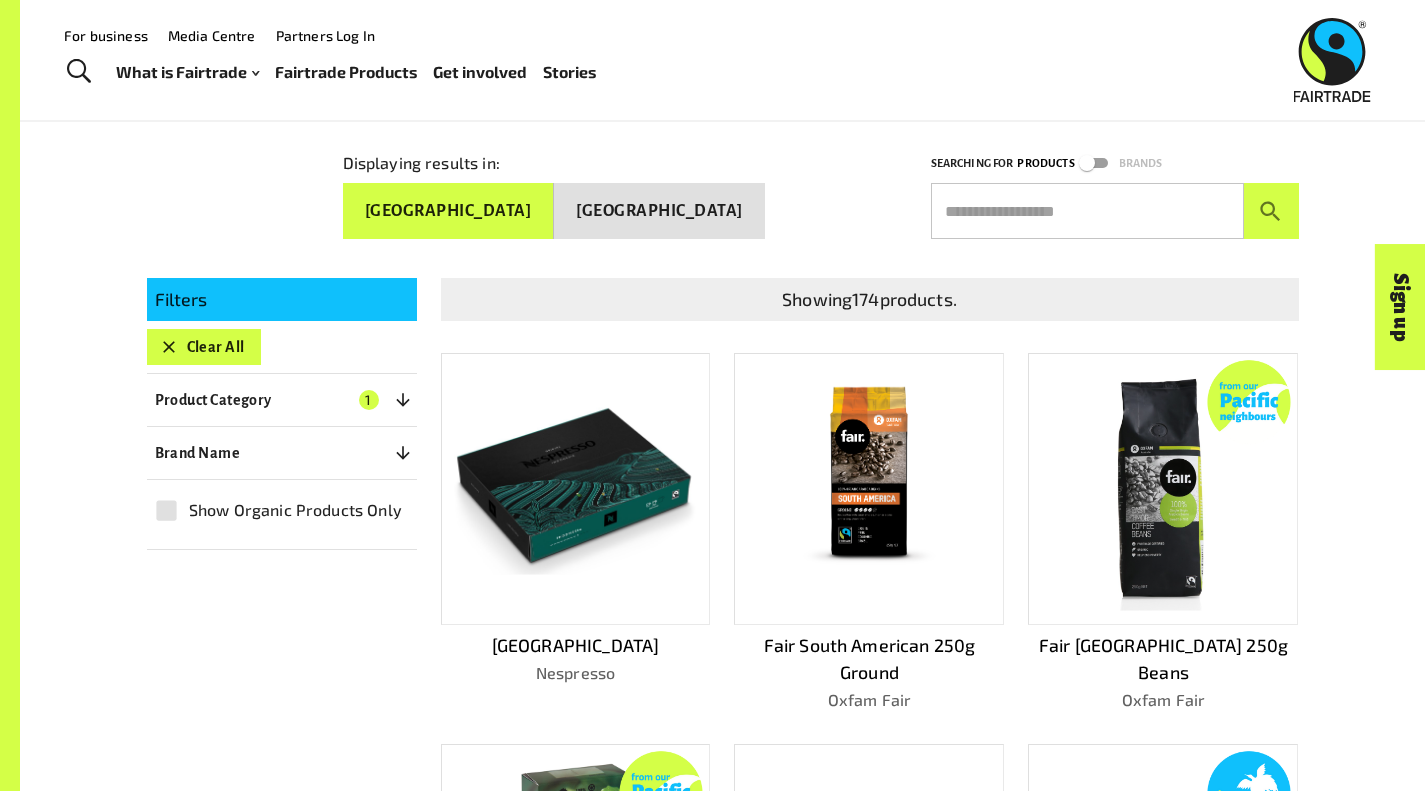 scroll, scrollTop: 249, scrollLeft: 0, axis: vertical 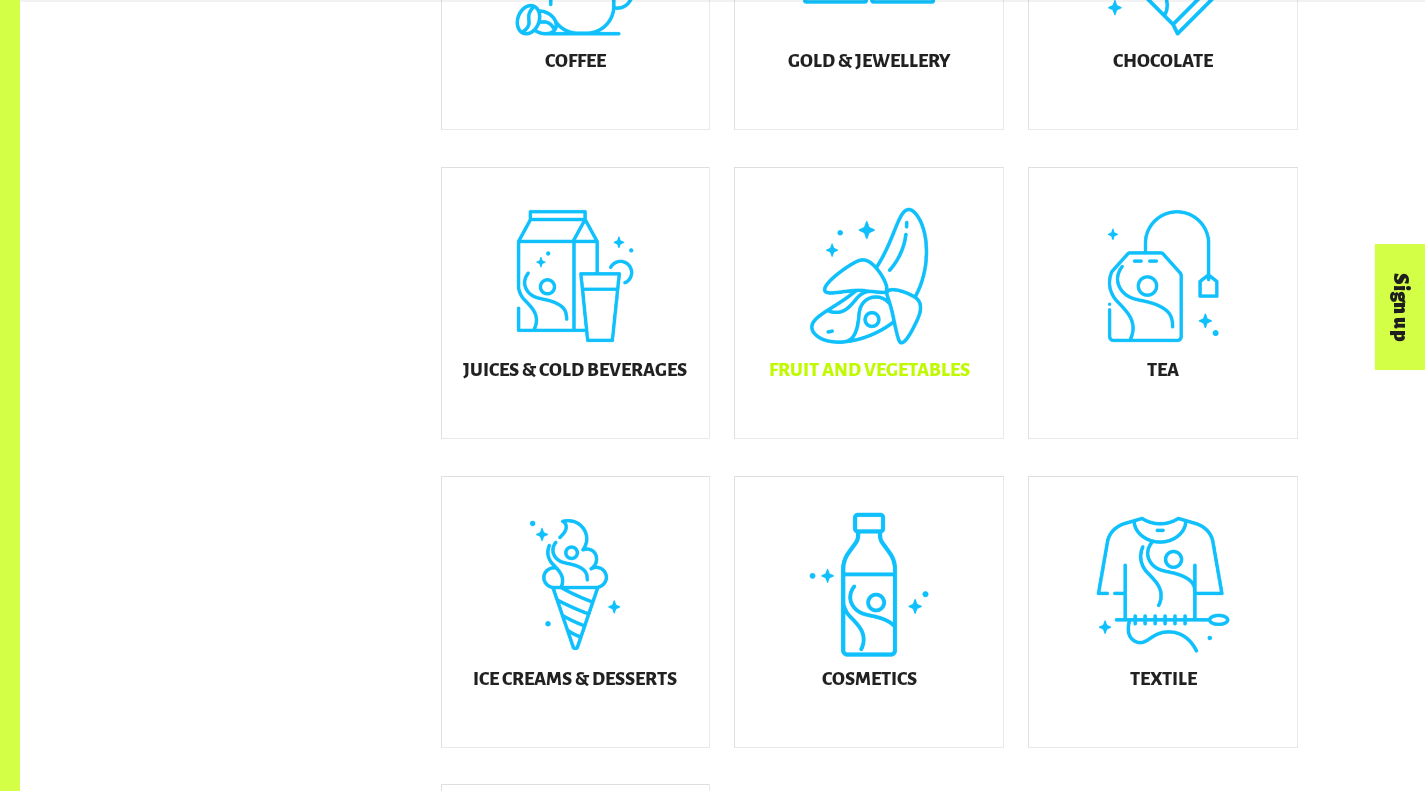 click on "Fruit and Vegetables" at bounding box center (869, 303) 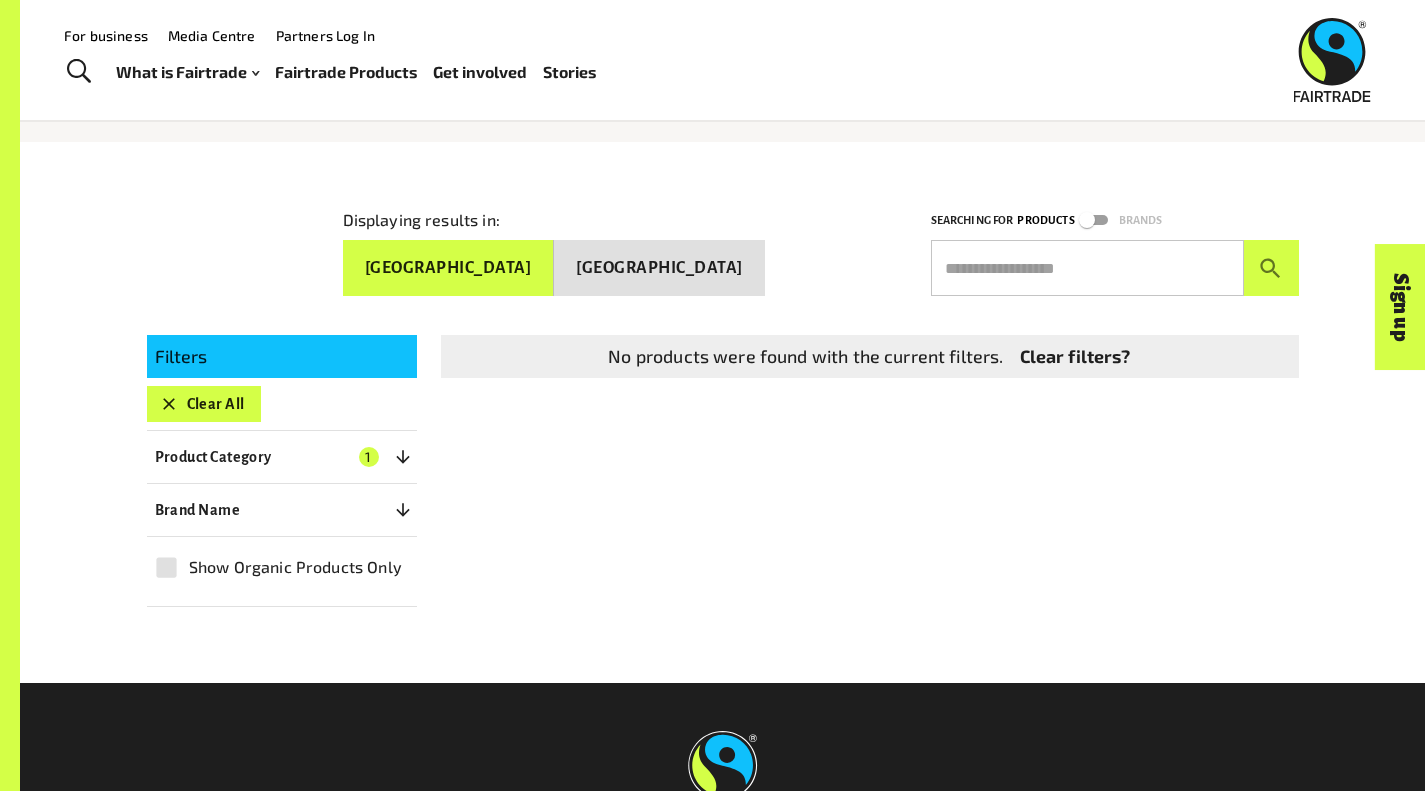 scroll, scrollTop: 201, scrollLeft: 0, axis: vertical 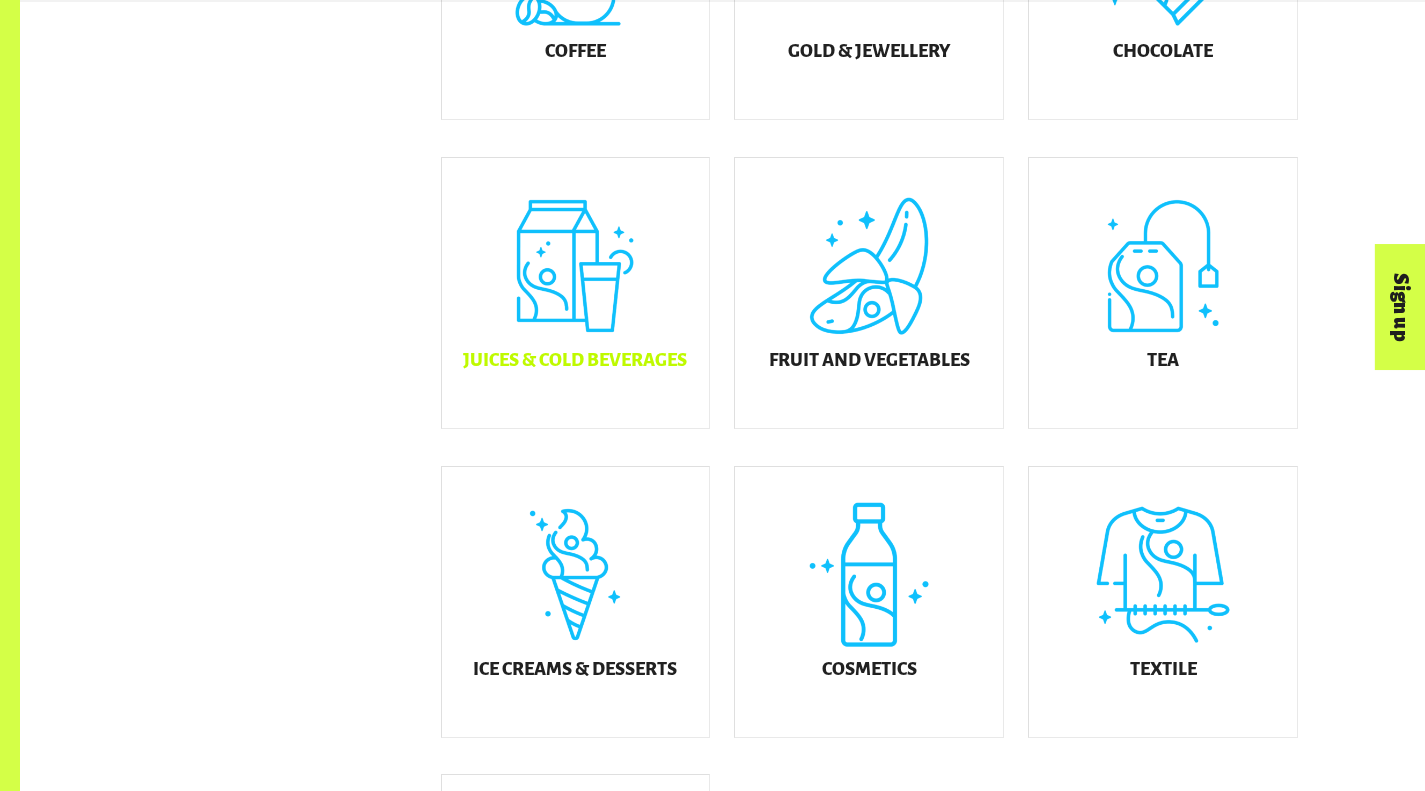 click on "Juices & Cold Beverages" at bounding box center (576, 293) 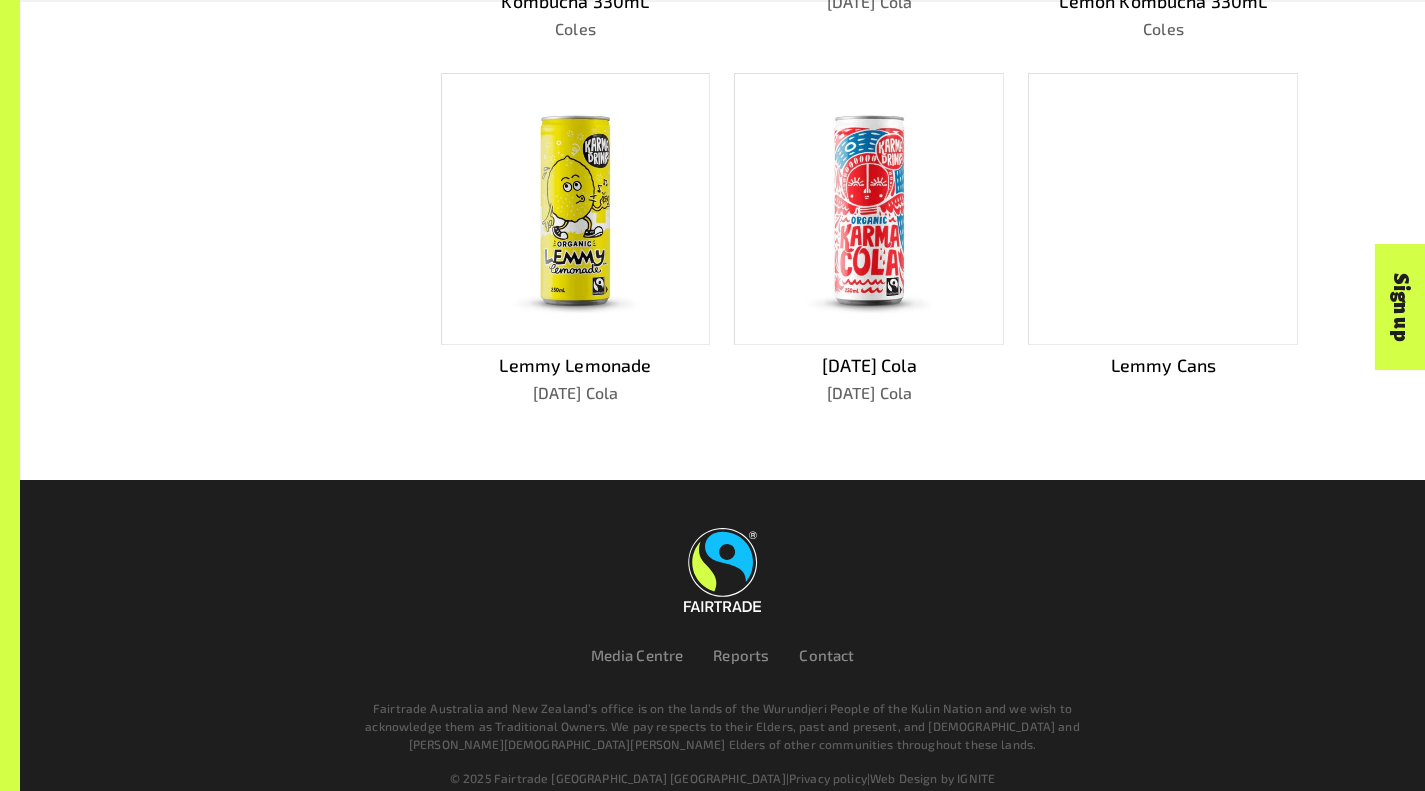 scroll, scrollTop: 1295, scrollLeft: 0, axis: vertical 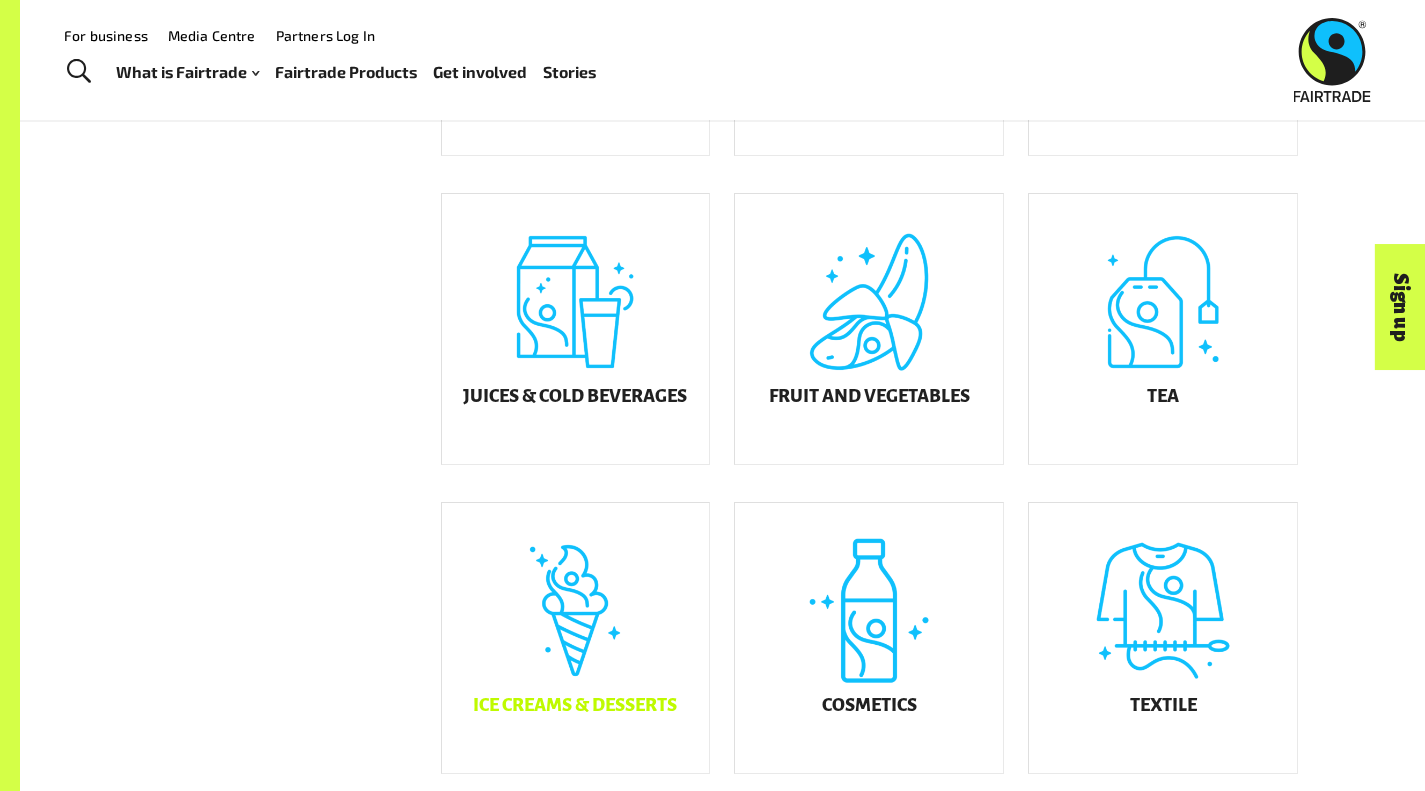 click on "Ice Creams & Desserts" at bounding box center [576, 638] 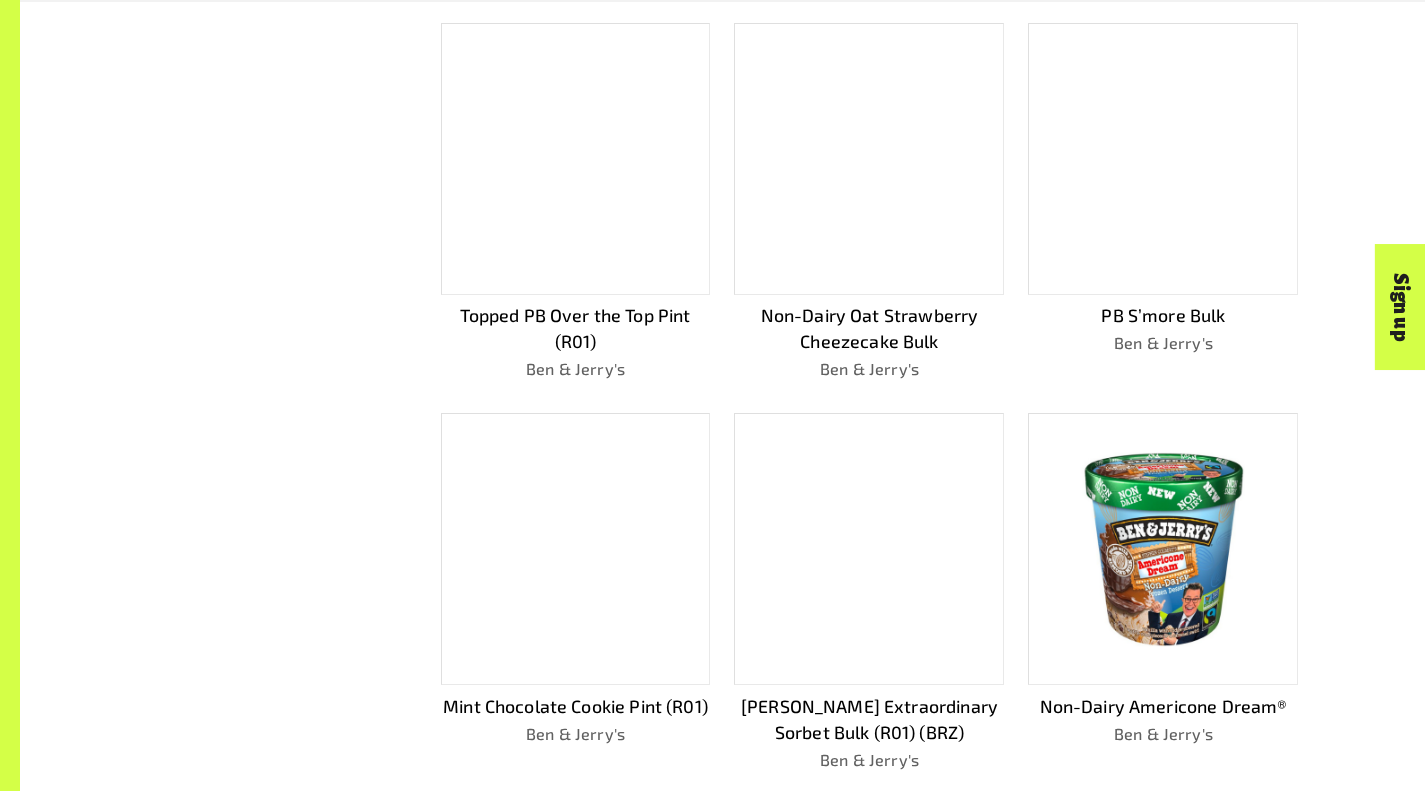 scroll, scrollTop: 1488, scrollLeft: 0, axis: vertical 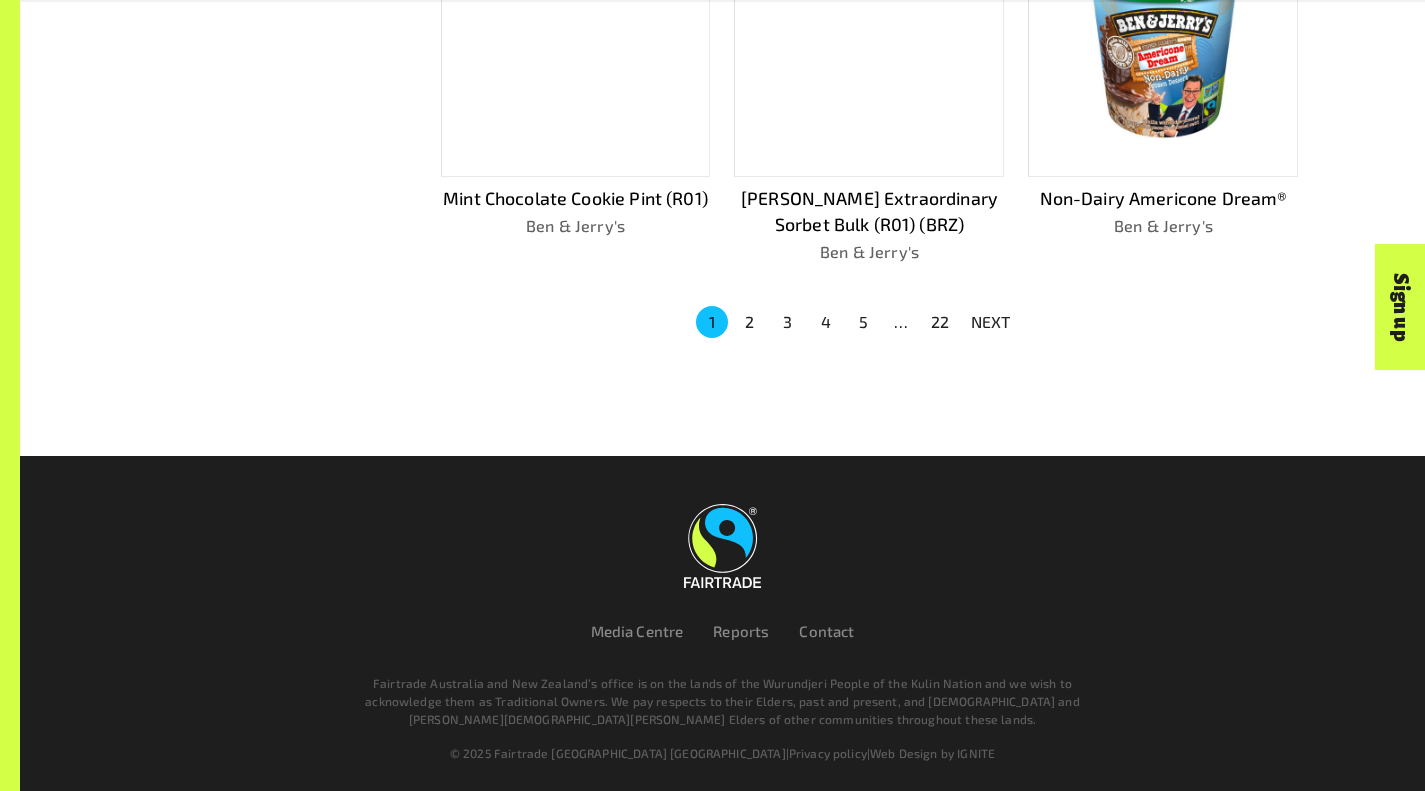 click on "2" at bounding box center (750, 322) 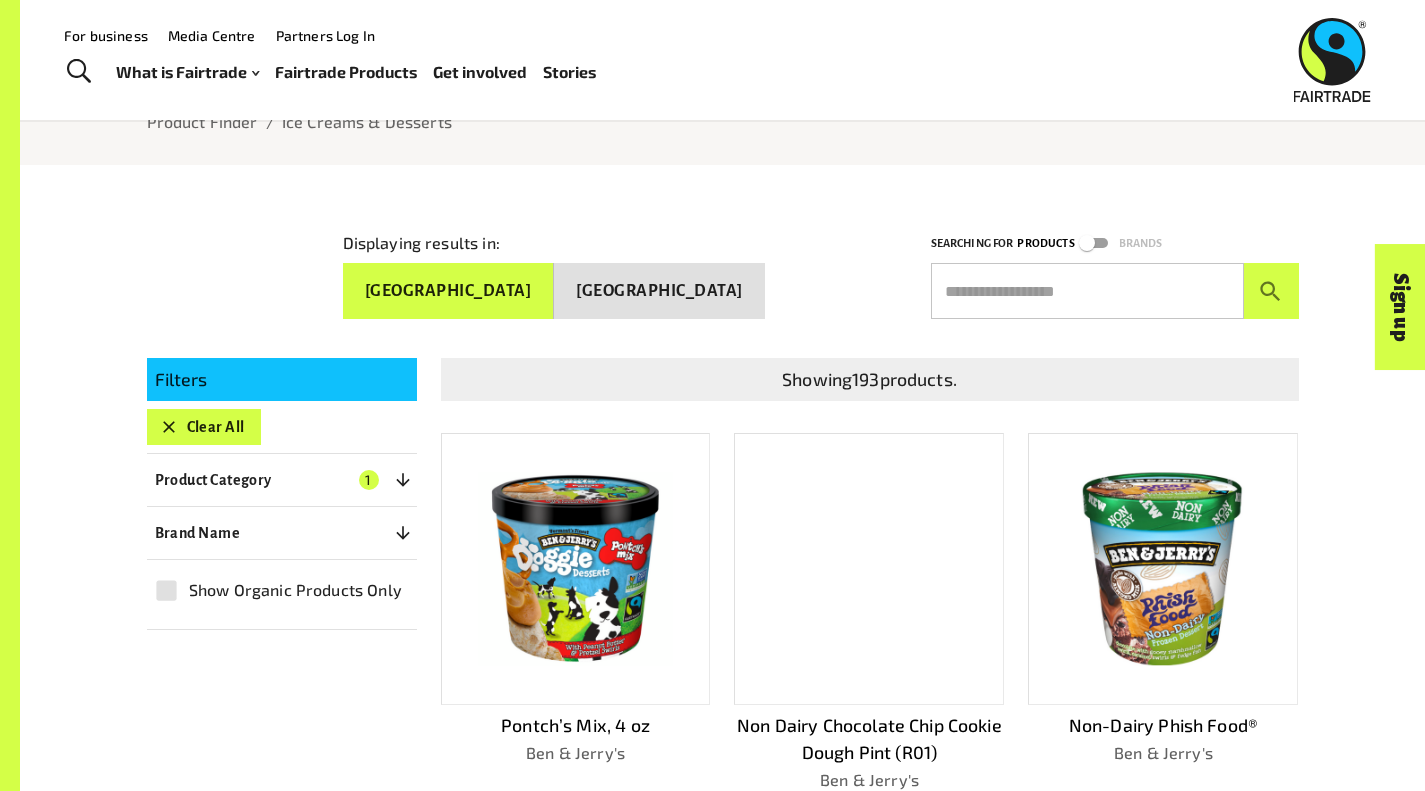 scroll, scrollTop: 194, scrollLeft: 0, axis: vertical 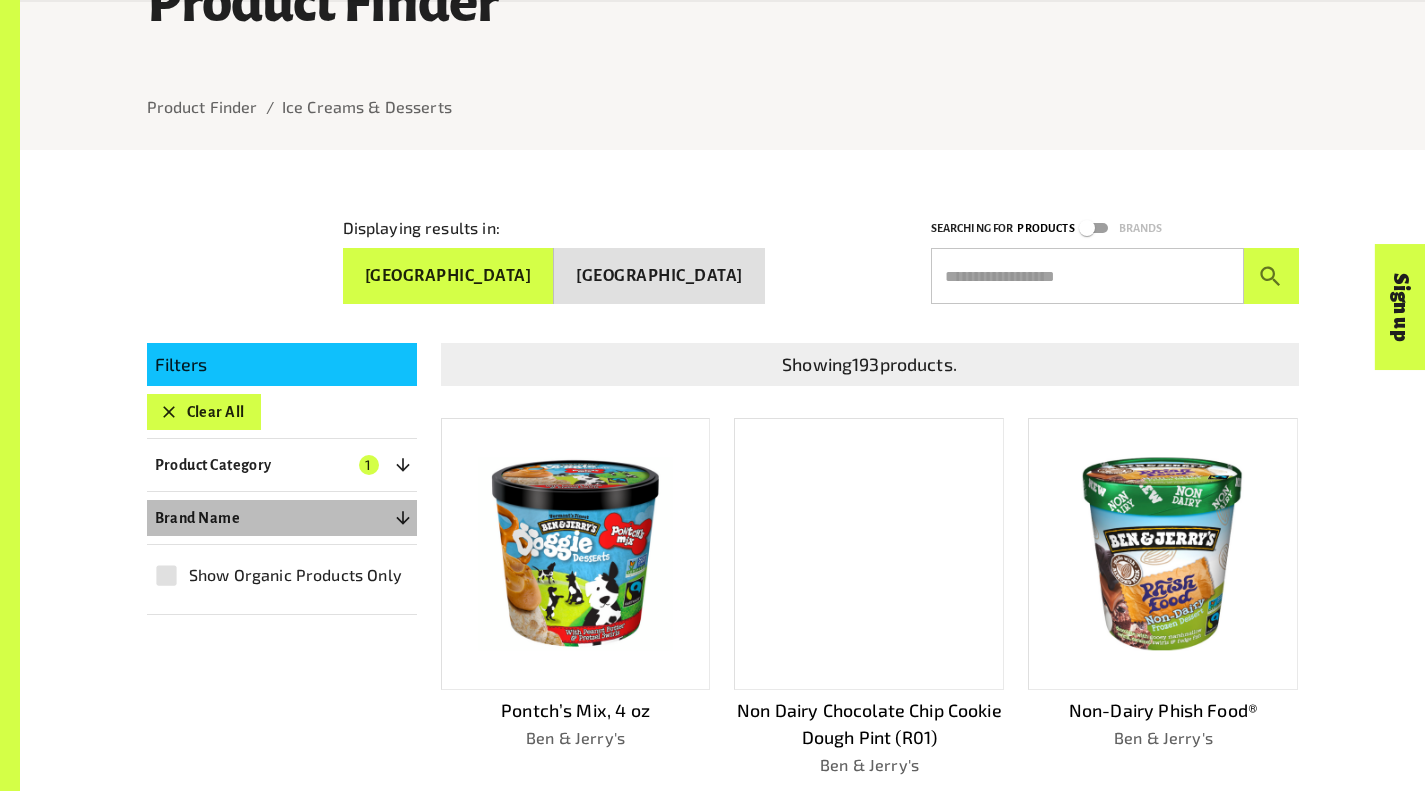 click 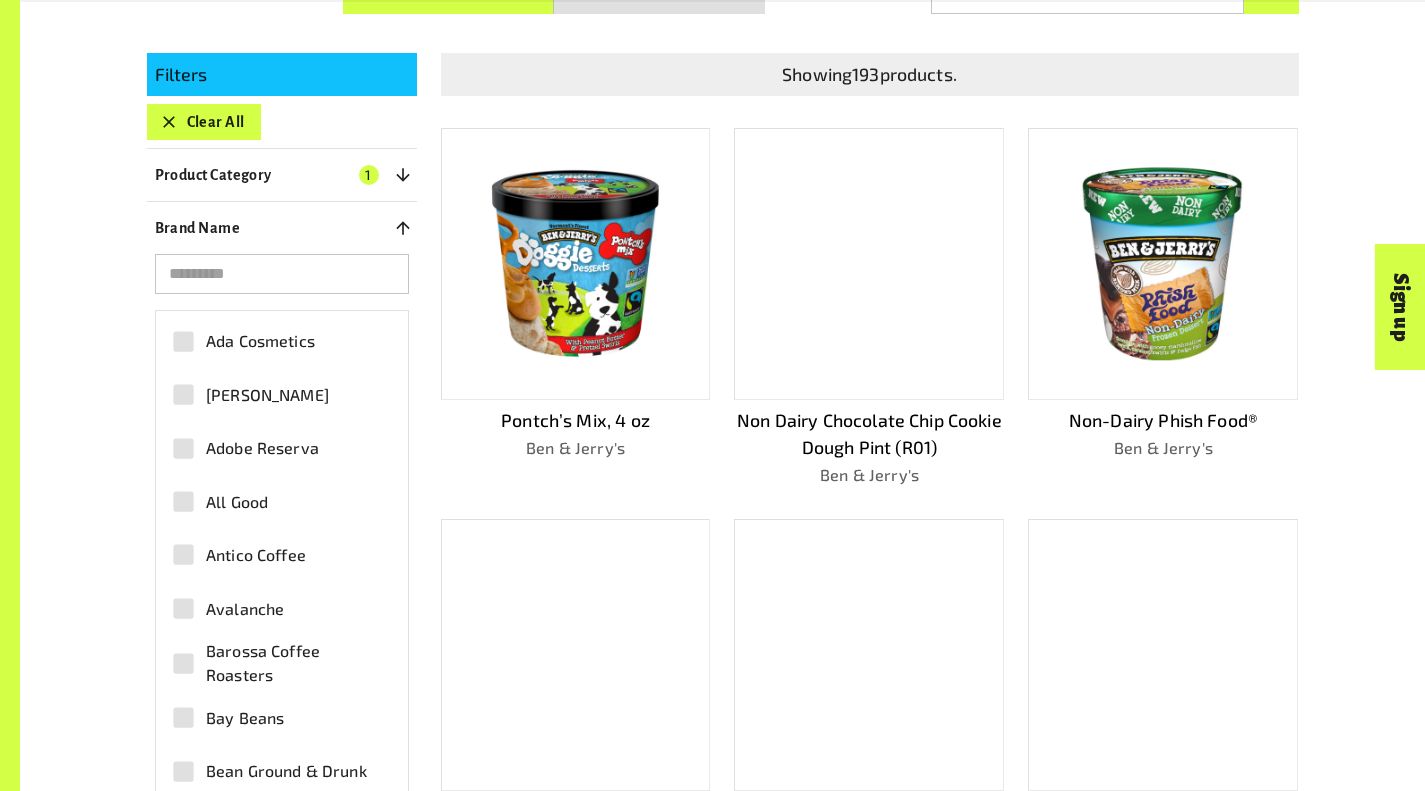 scroll, scrollTop: 485, scrollLeft: 0, axis: vertical 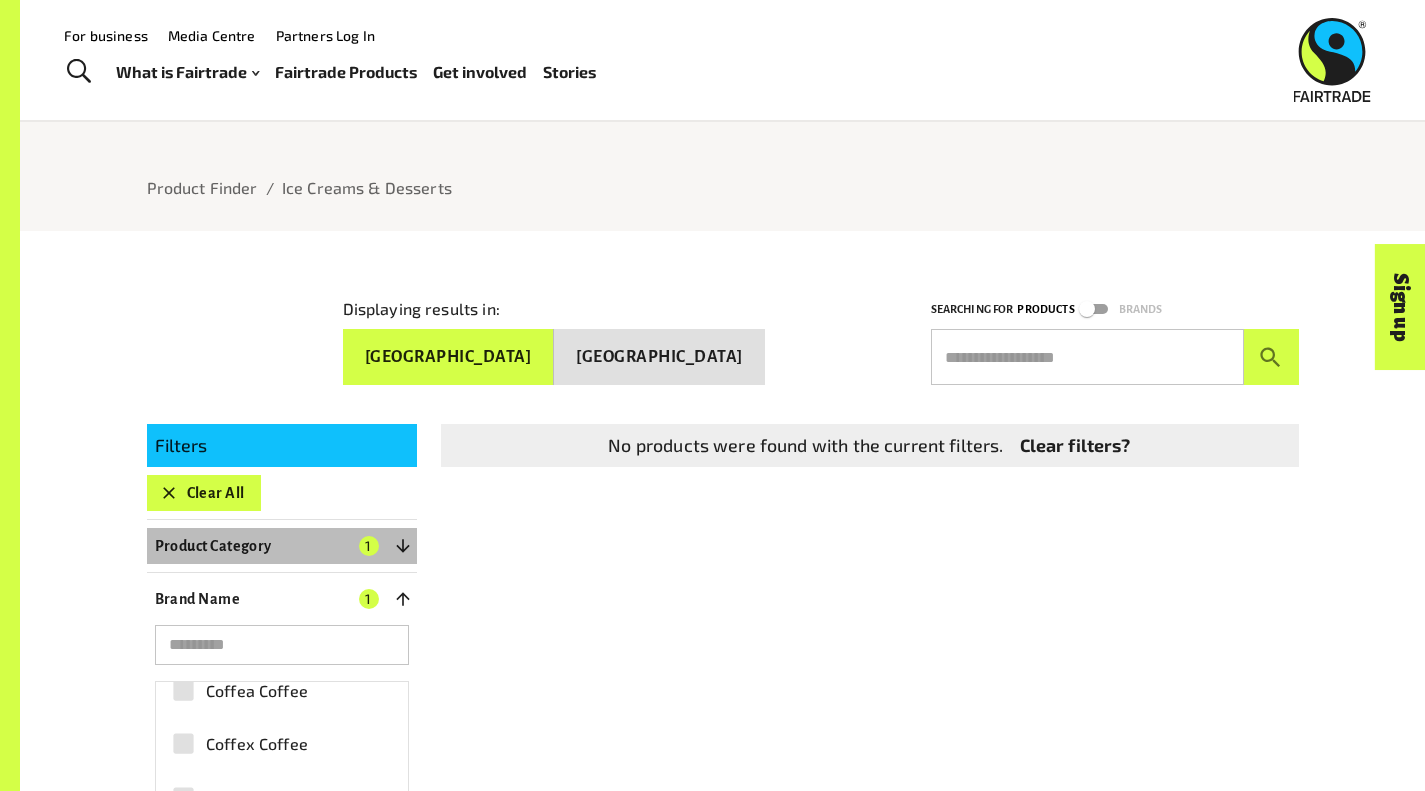 click 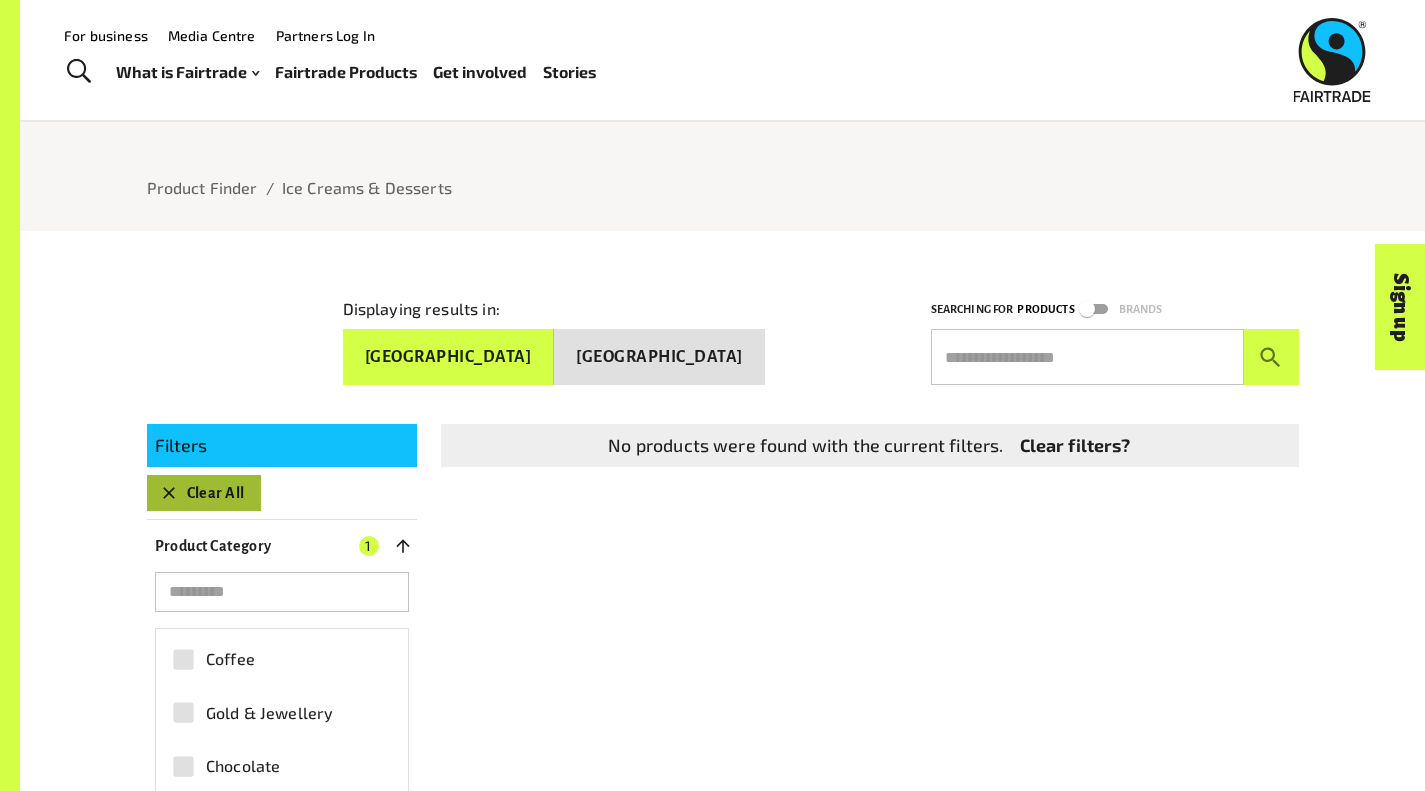 click 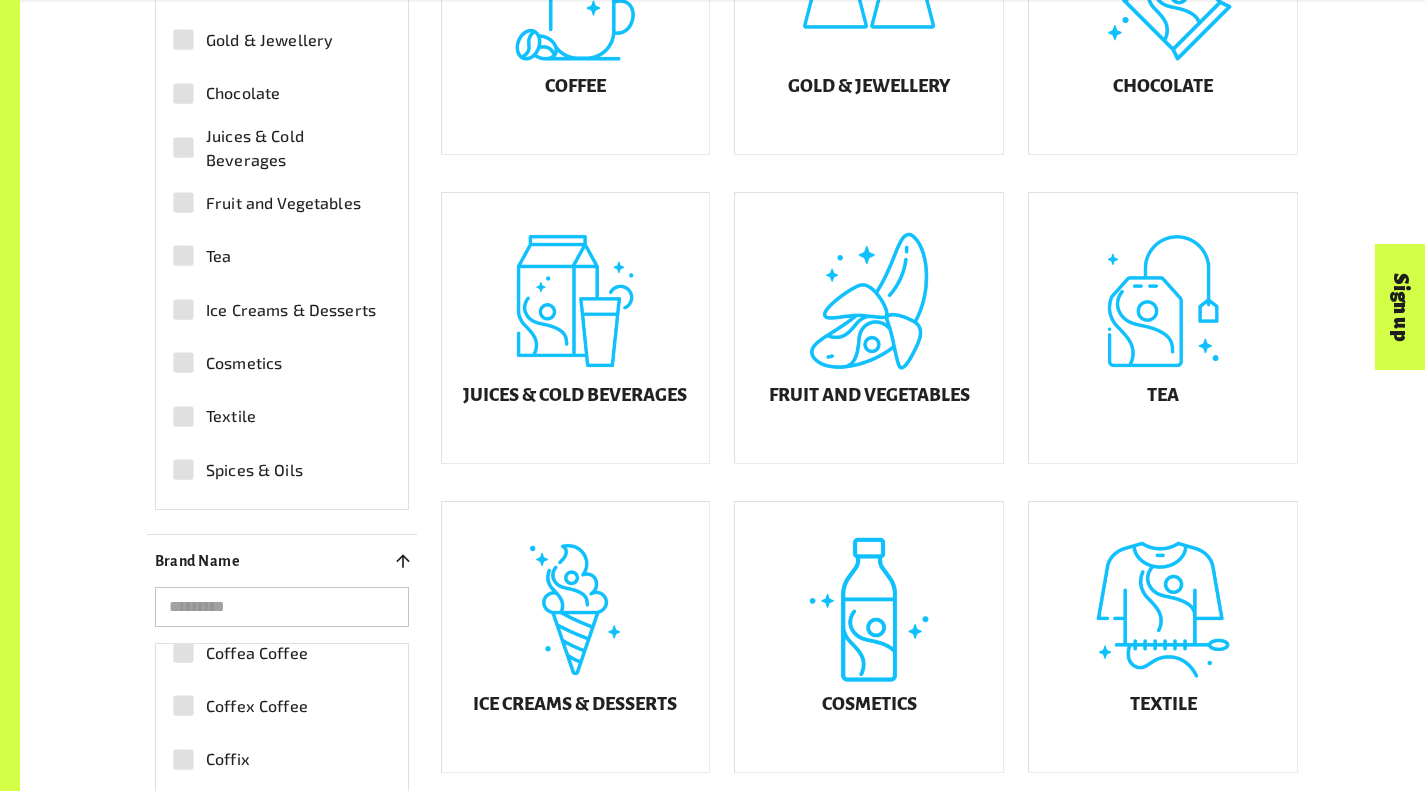 scroll, scrollTop: 755, scrollLeft: 0, axis: vertical 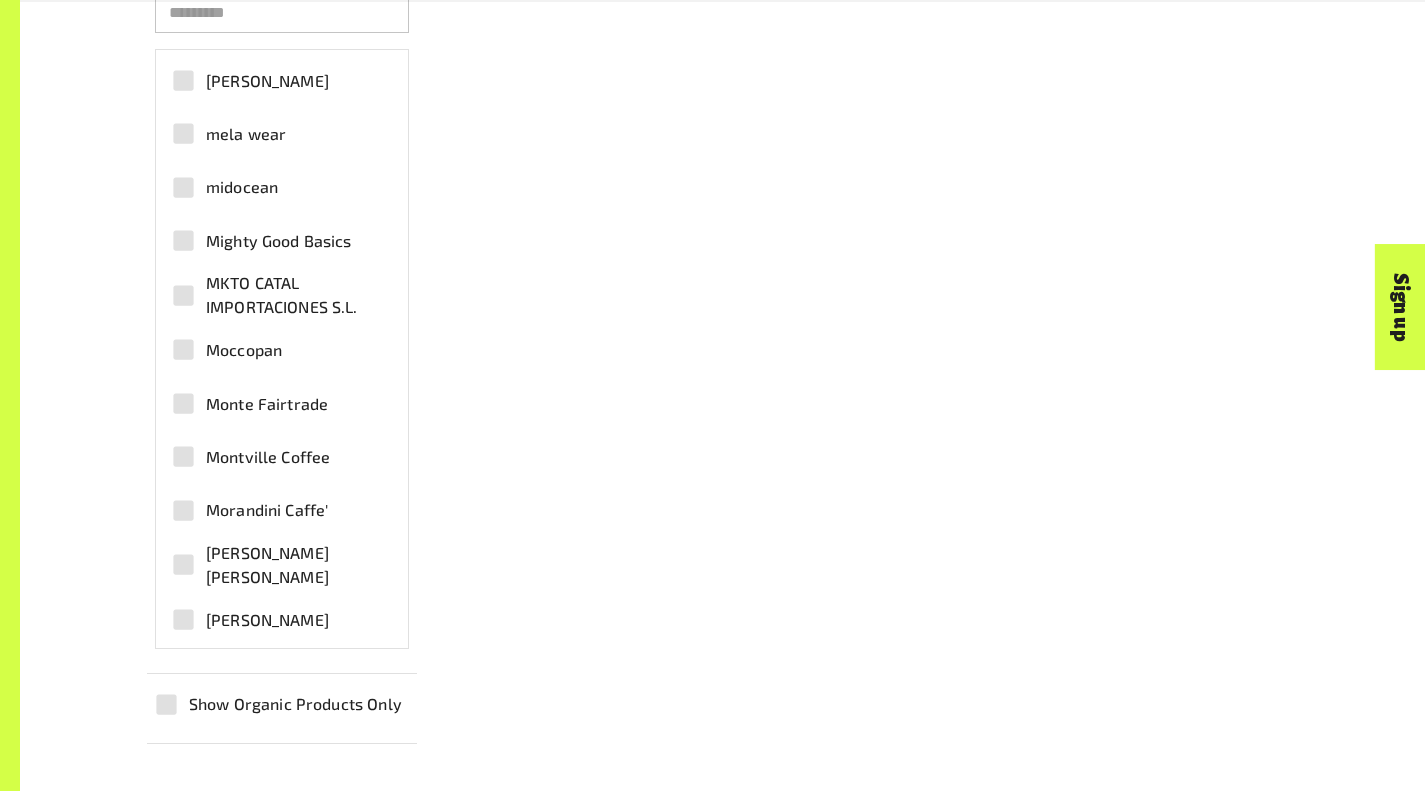 click on "Moccopan" at bounding box center (244, 350) 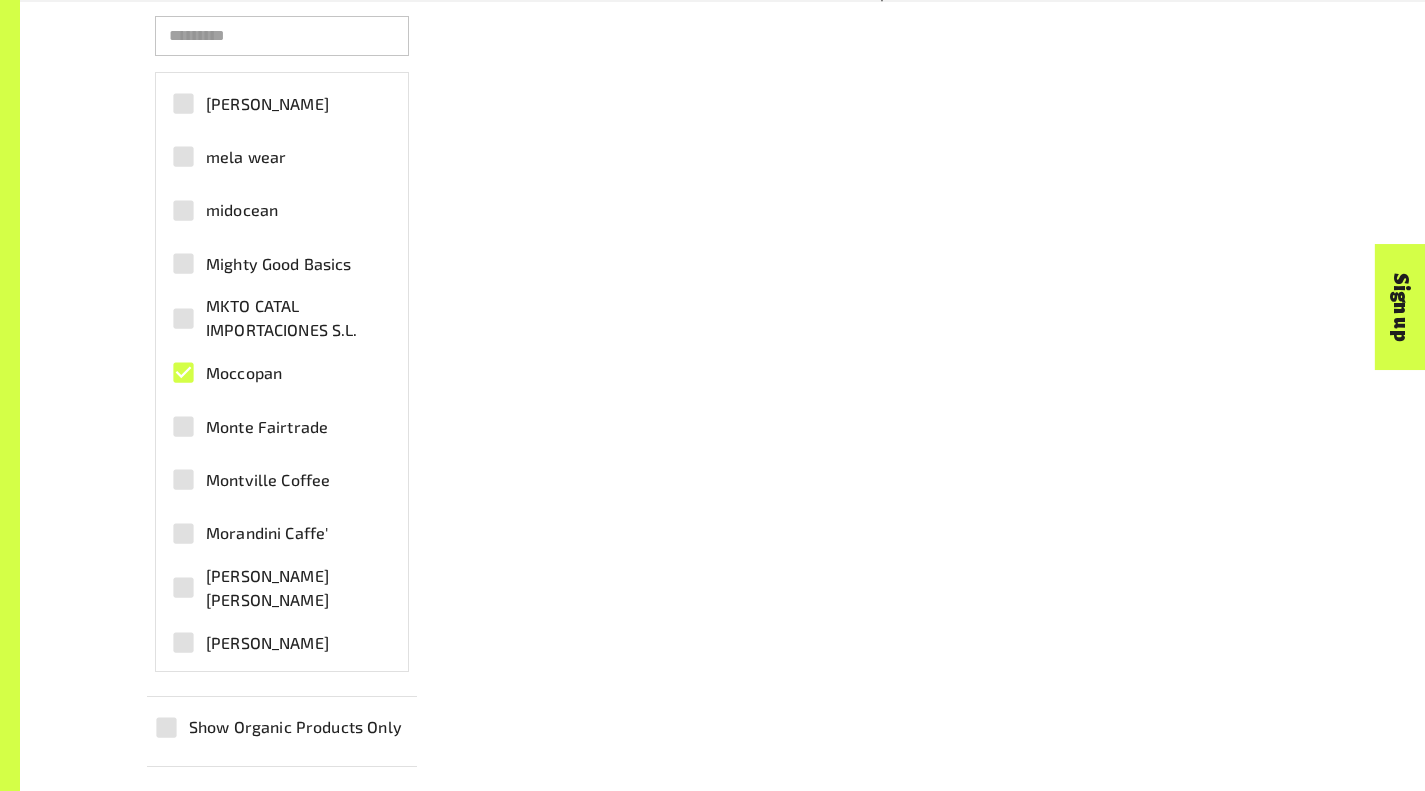 scroll, scrollTop: 1359, scrollLeft: 0, axis: vertical 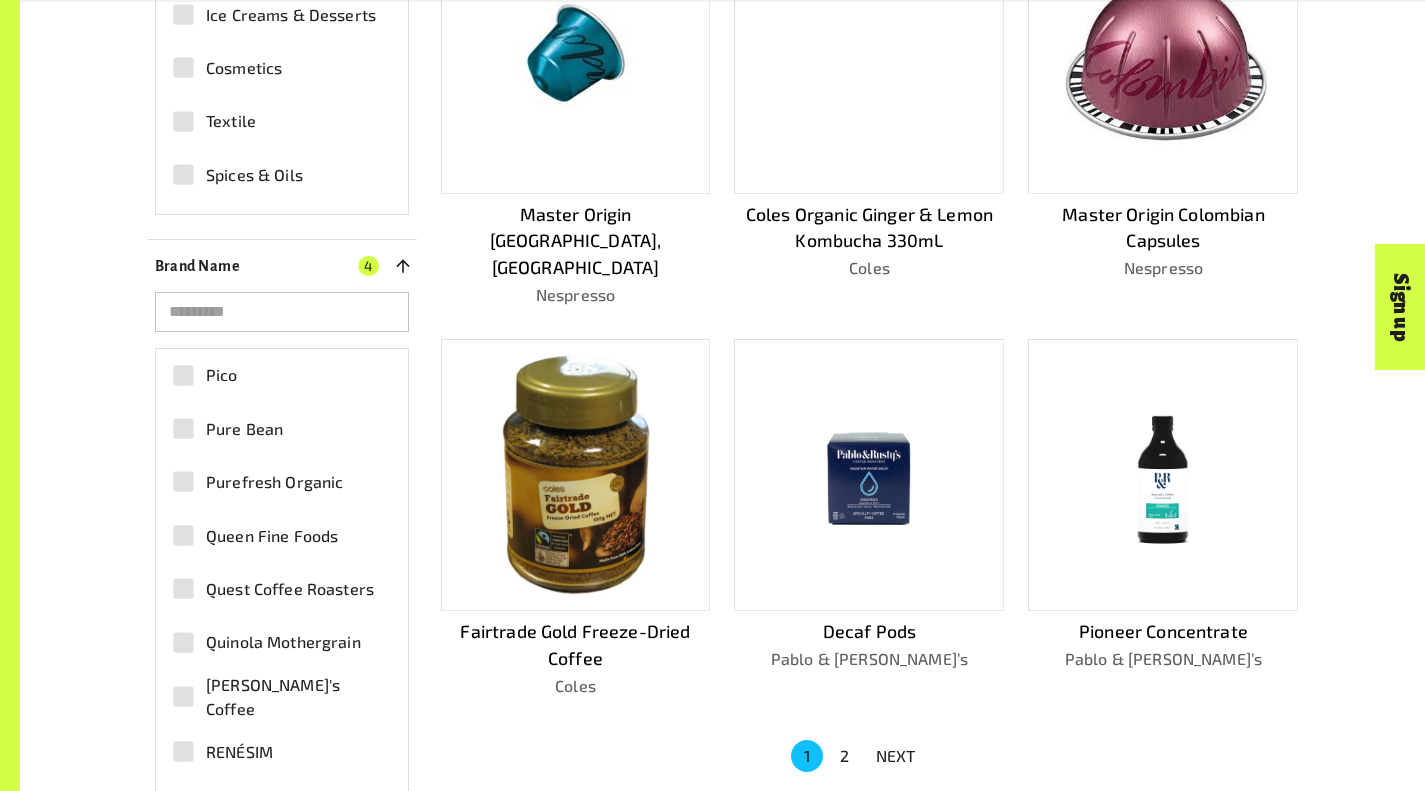 click on "Queen Fine Foods" at bounding box center (272, 536) 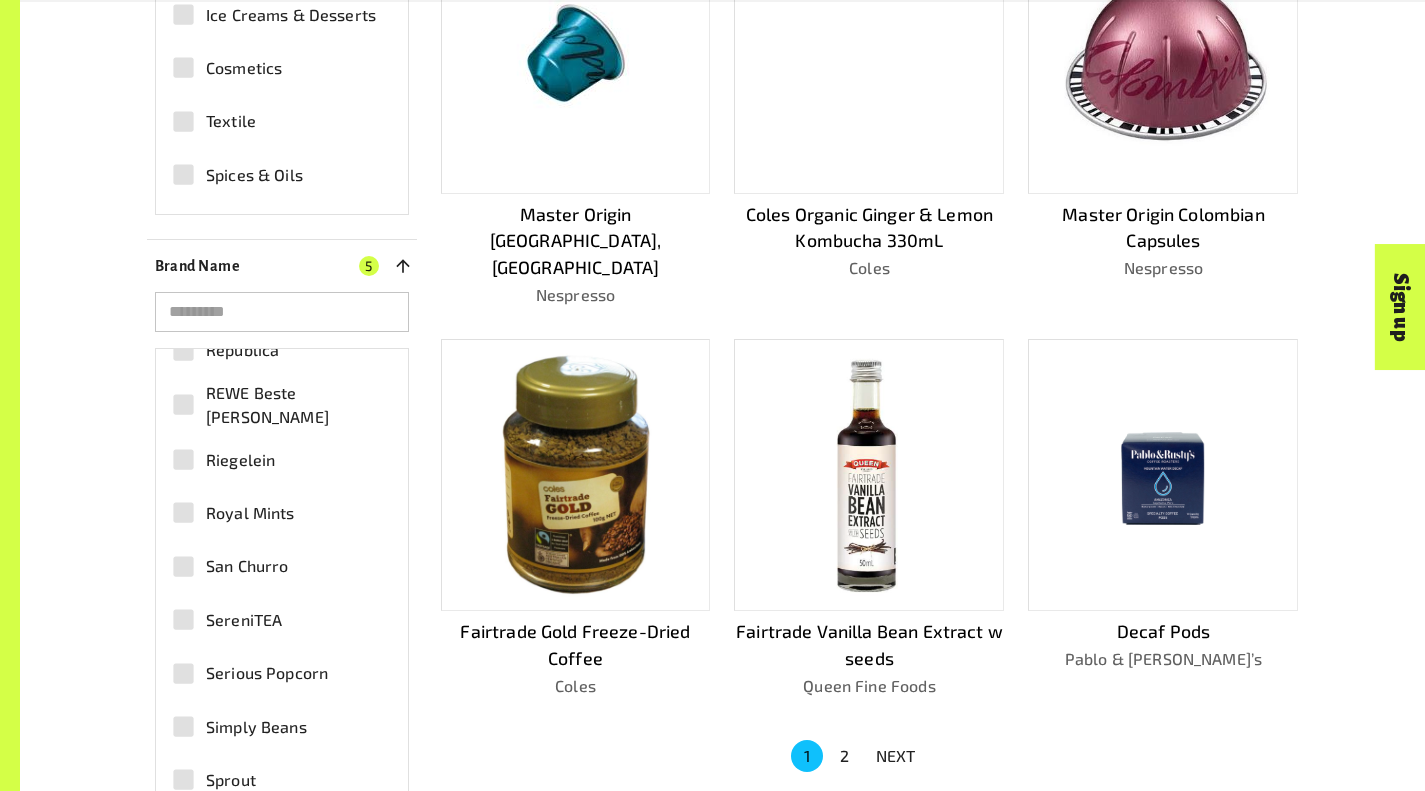 scroll, scrollTop: 5343, scrollLeft: 0, axis: vertical 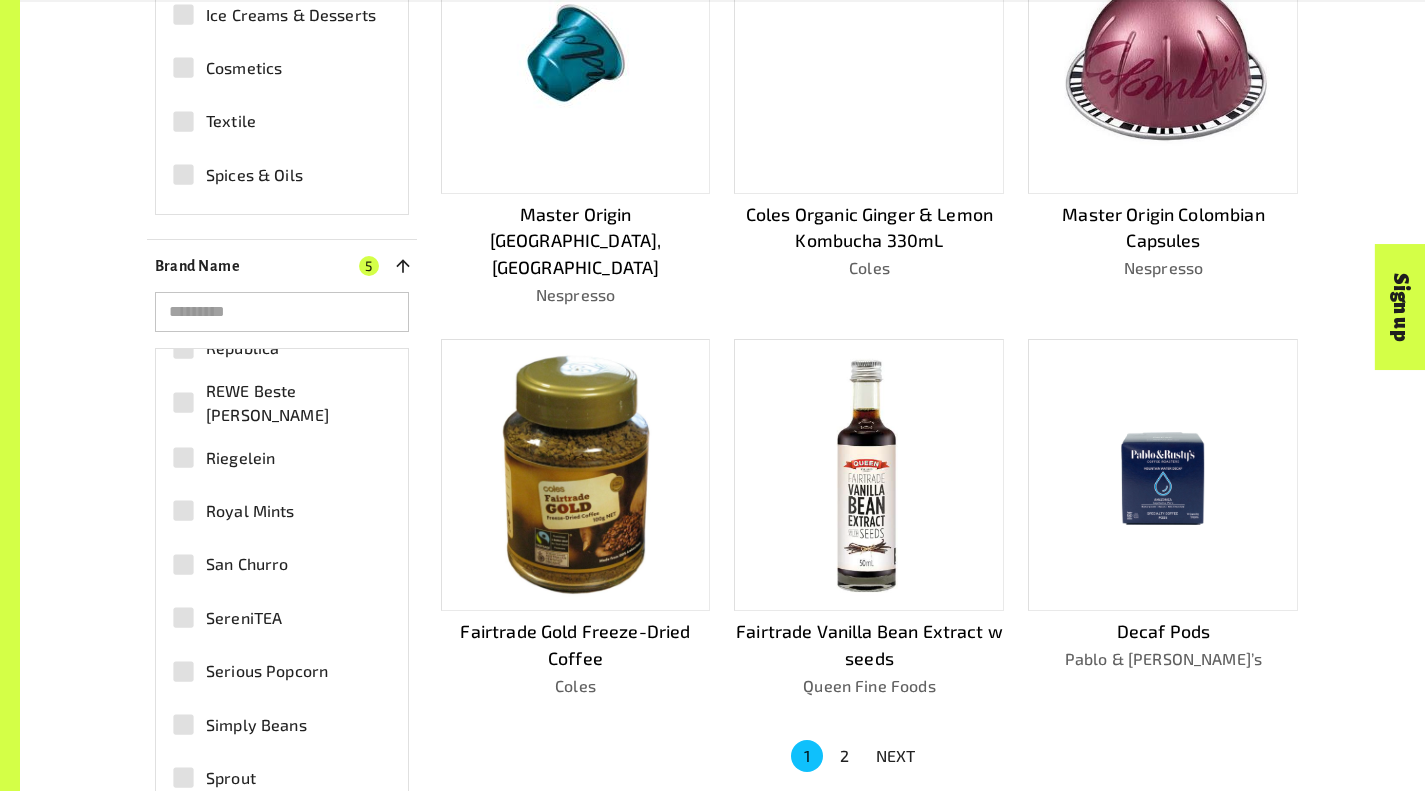 click on "San Churro" at bounding box center (247, 564) 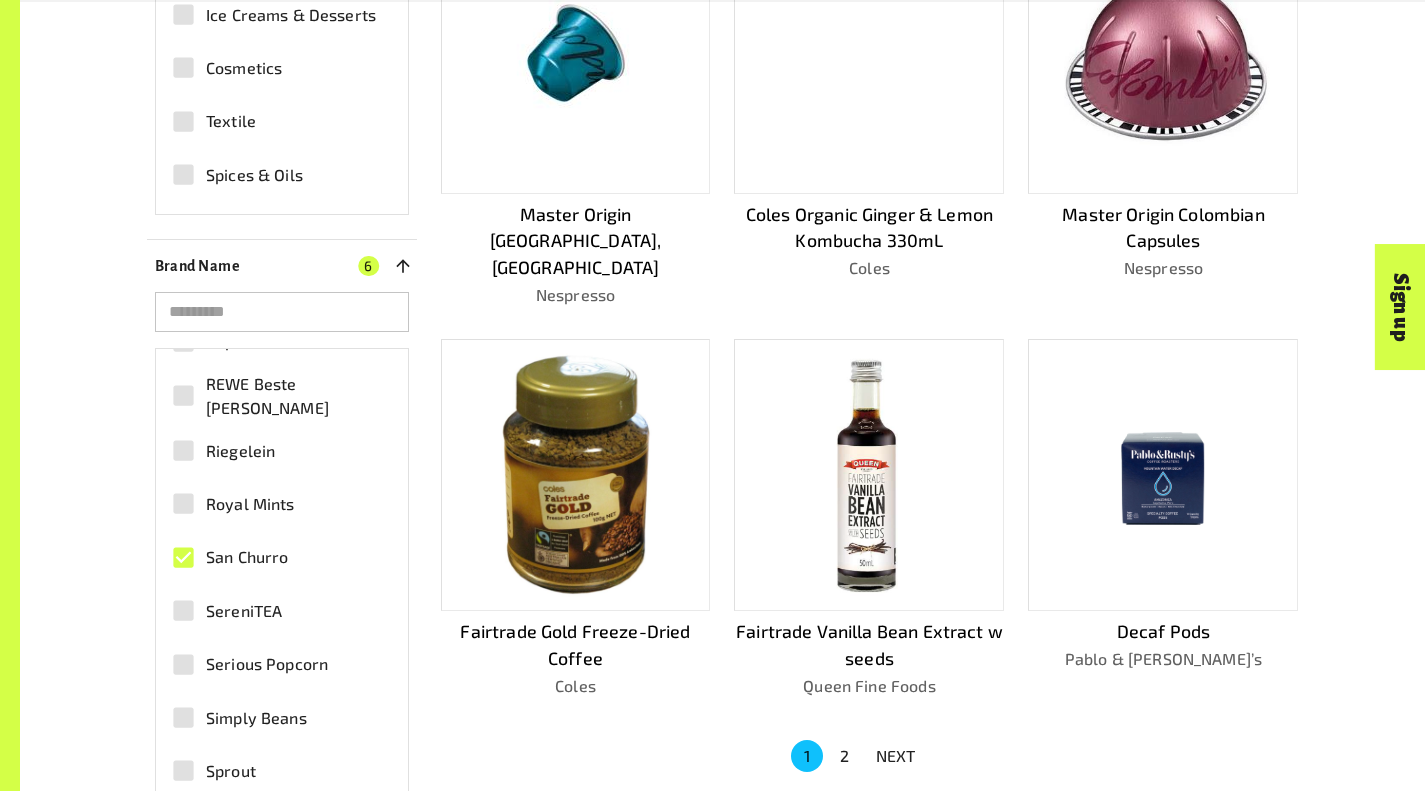 scroll, scrollTop: 5351, scrollLeft: 0, axis: vertical 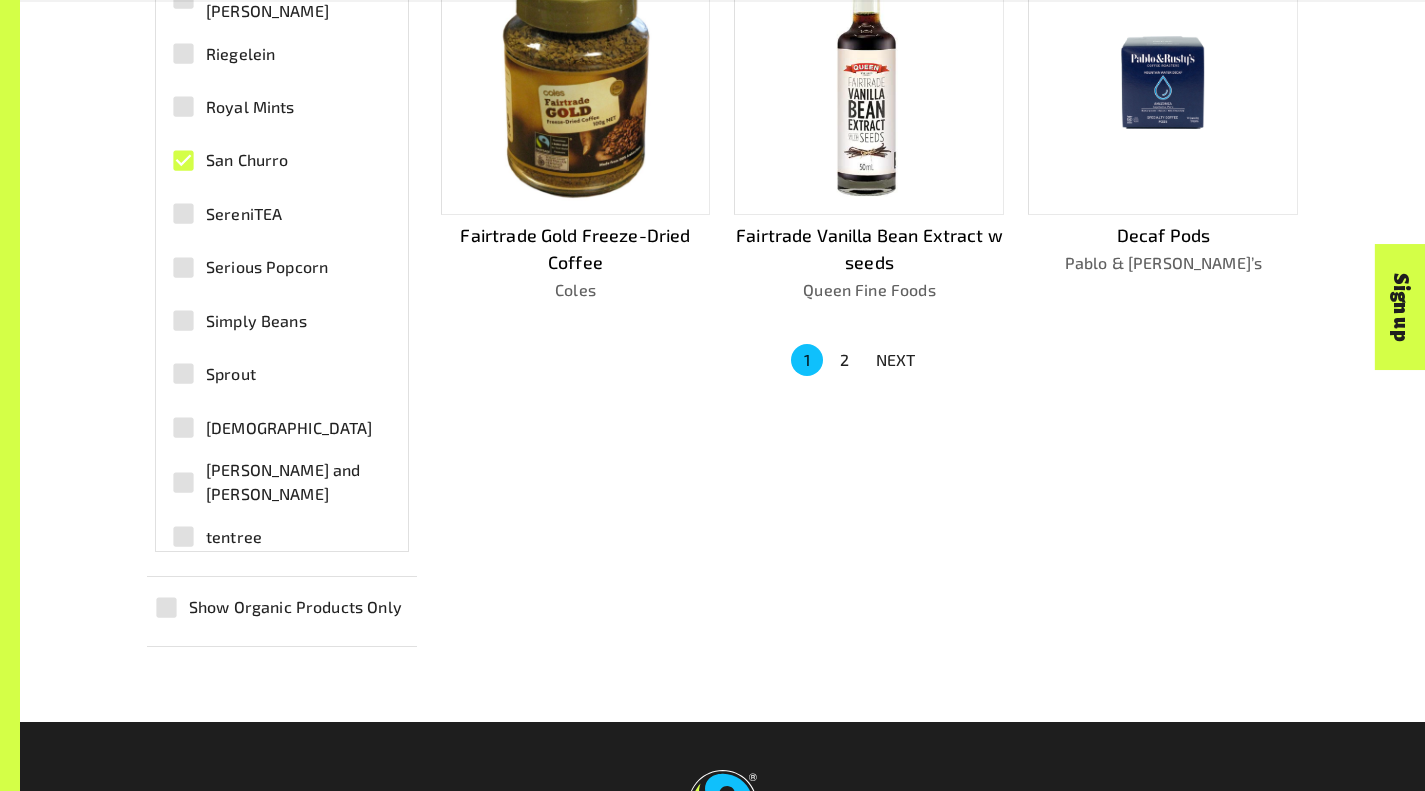 click on "2" at bounding box center [845, 360] 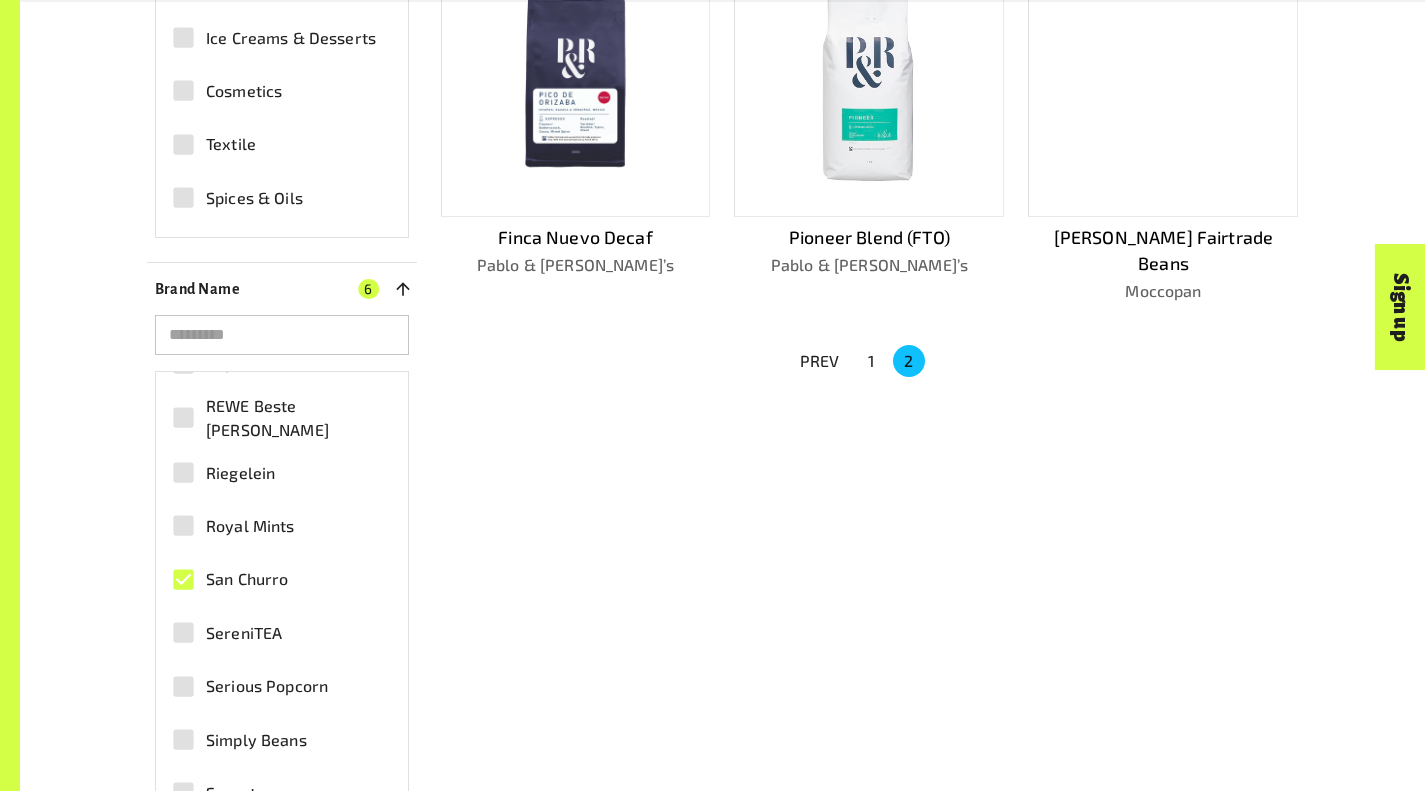 scroll, scrollTop: 1070, scrollLeft: 0, axis: vertical 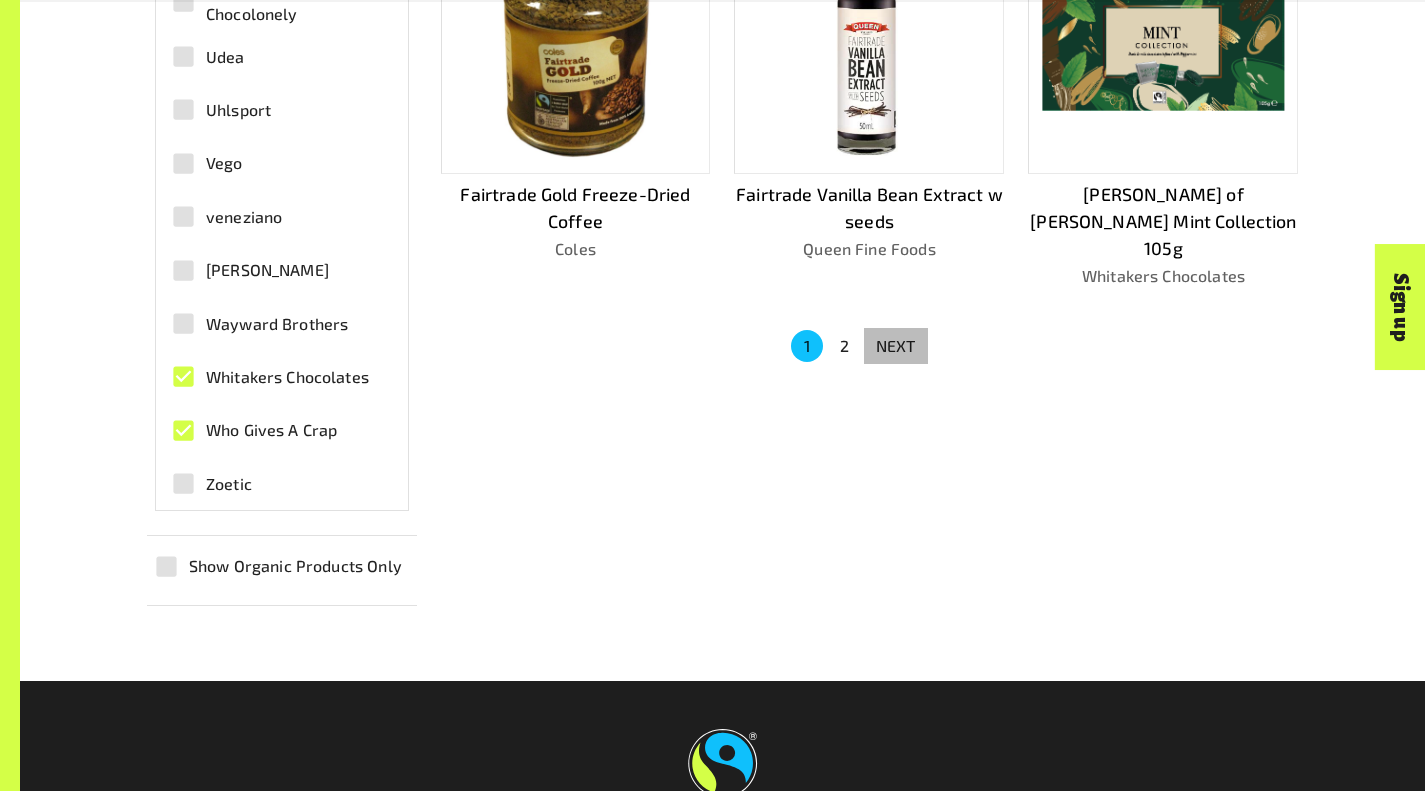 click on "NEXT" at bounding box center [896, 346] 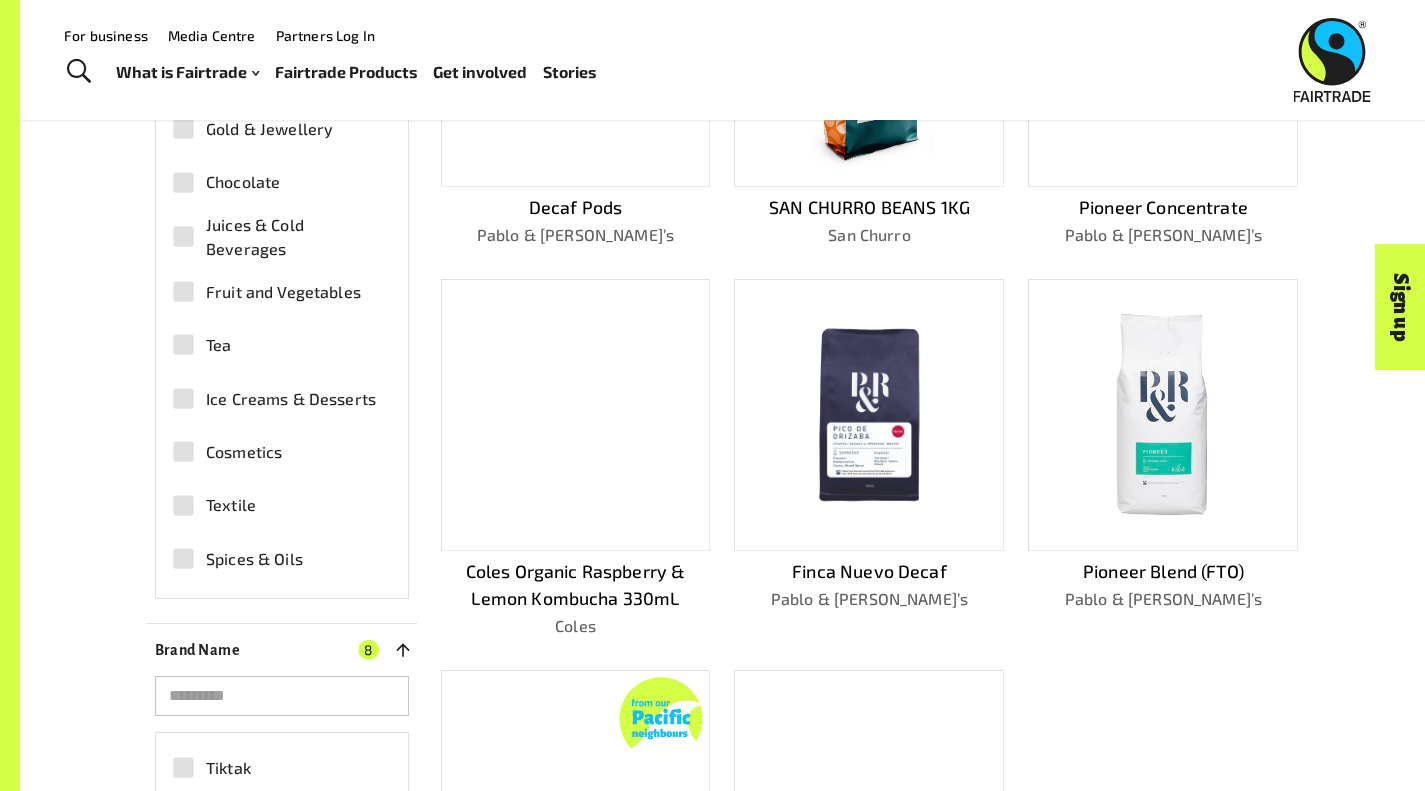 scroll, scrollTop: 696, scrollLeft: 0, axis: vertical 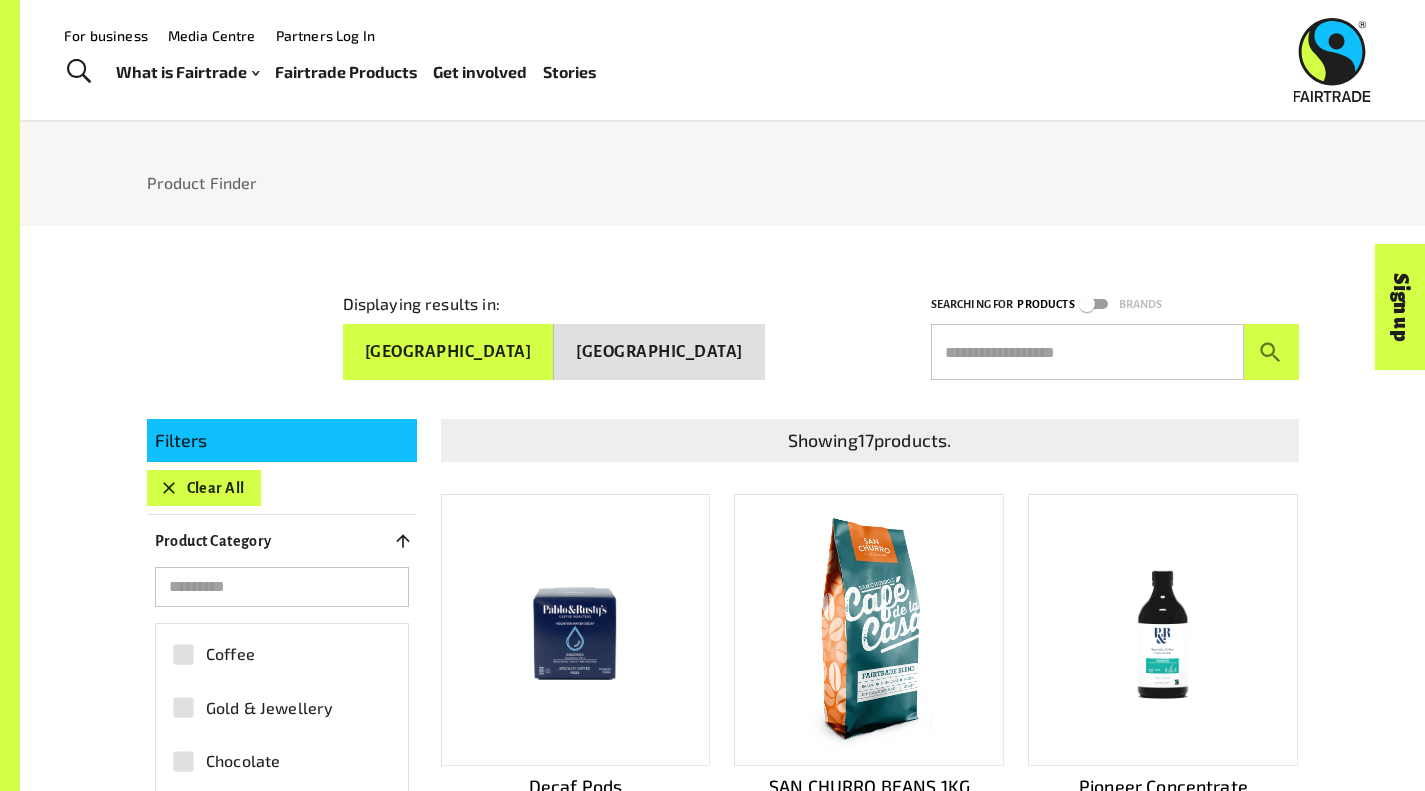 click 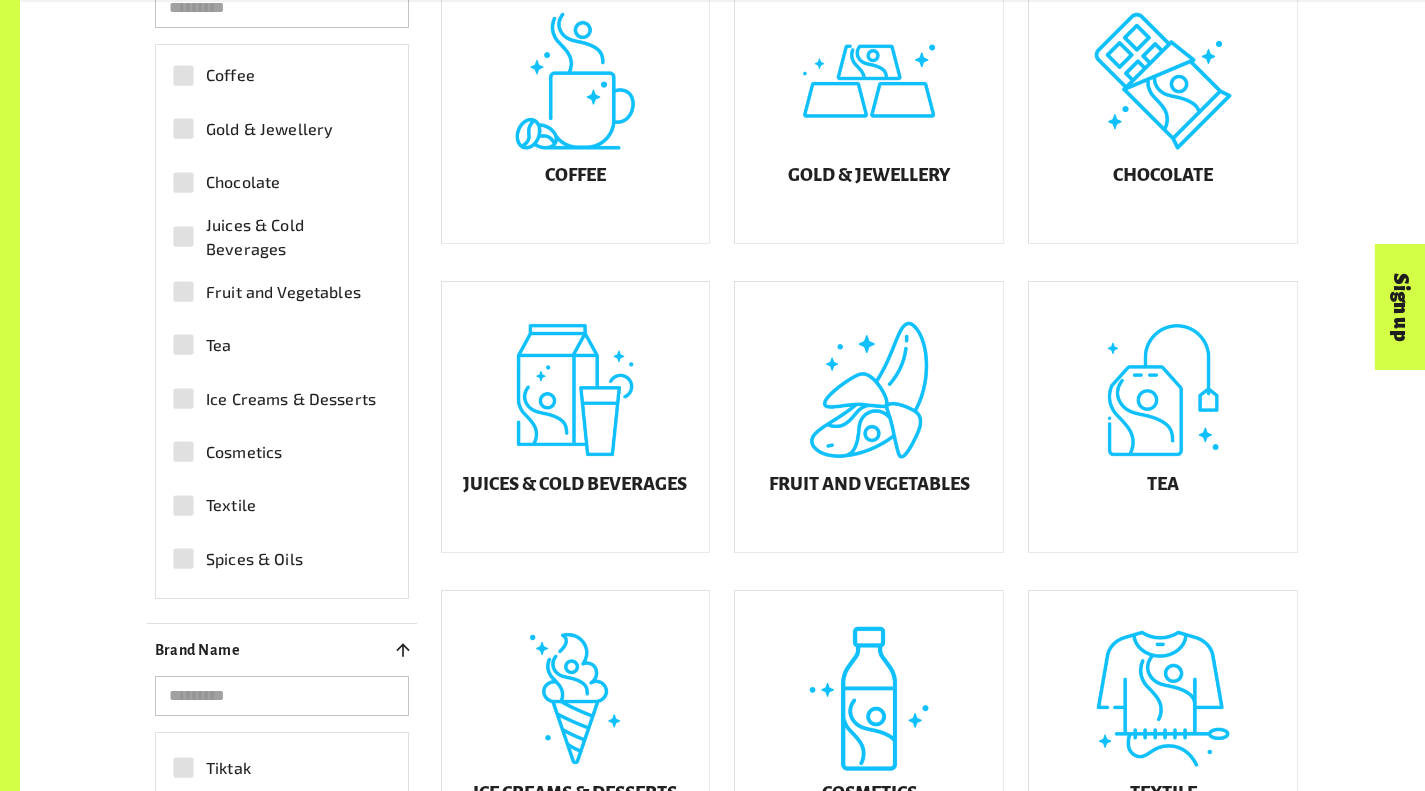 scroll, scrollTop: 675, scrollLeft: 0, axis: vertical 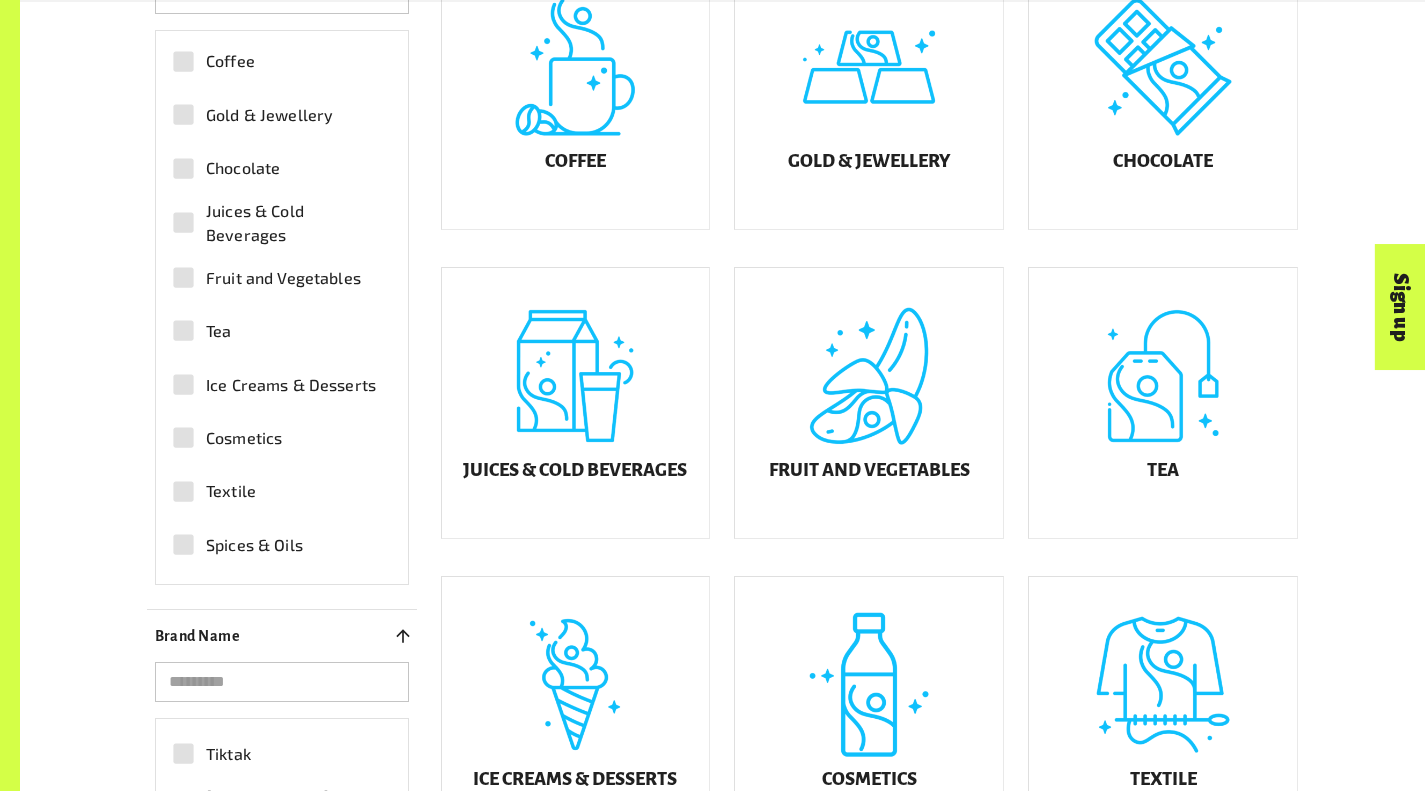 click on "Spices & Oils" at bounding box center [254, 545] 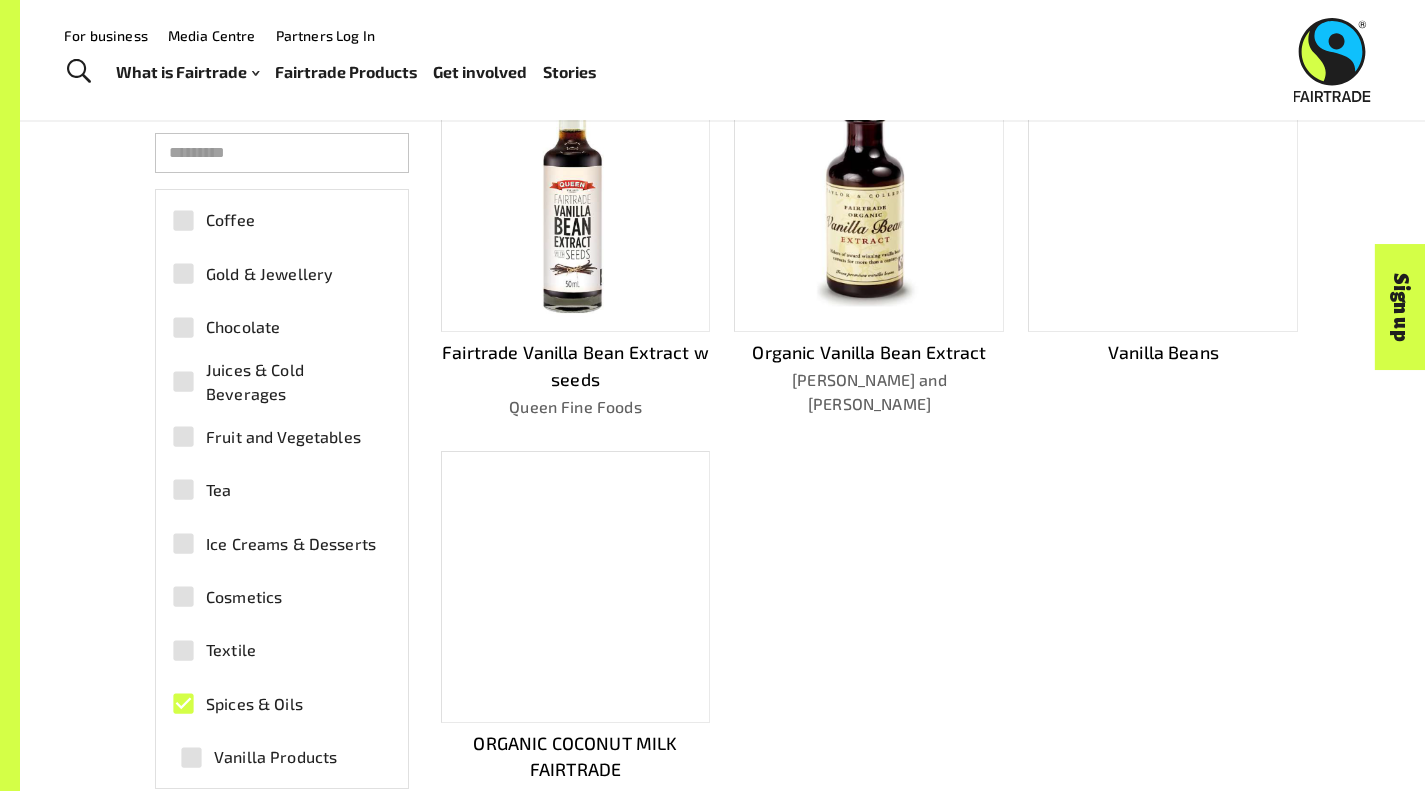 scroll, scrollTop: 544, scrollLeft: 0, axis: vertical 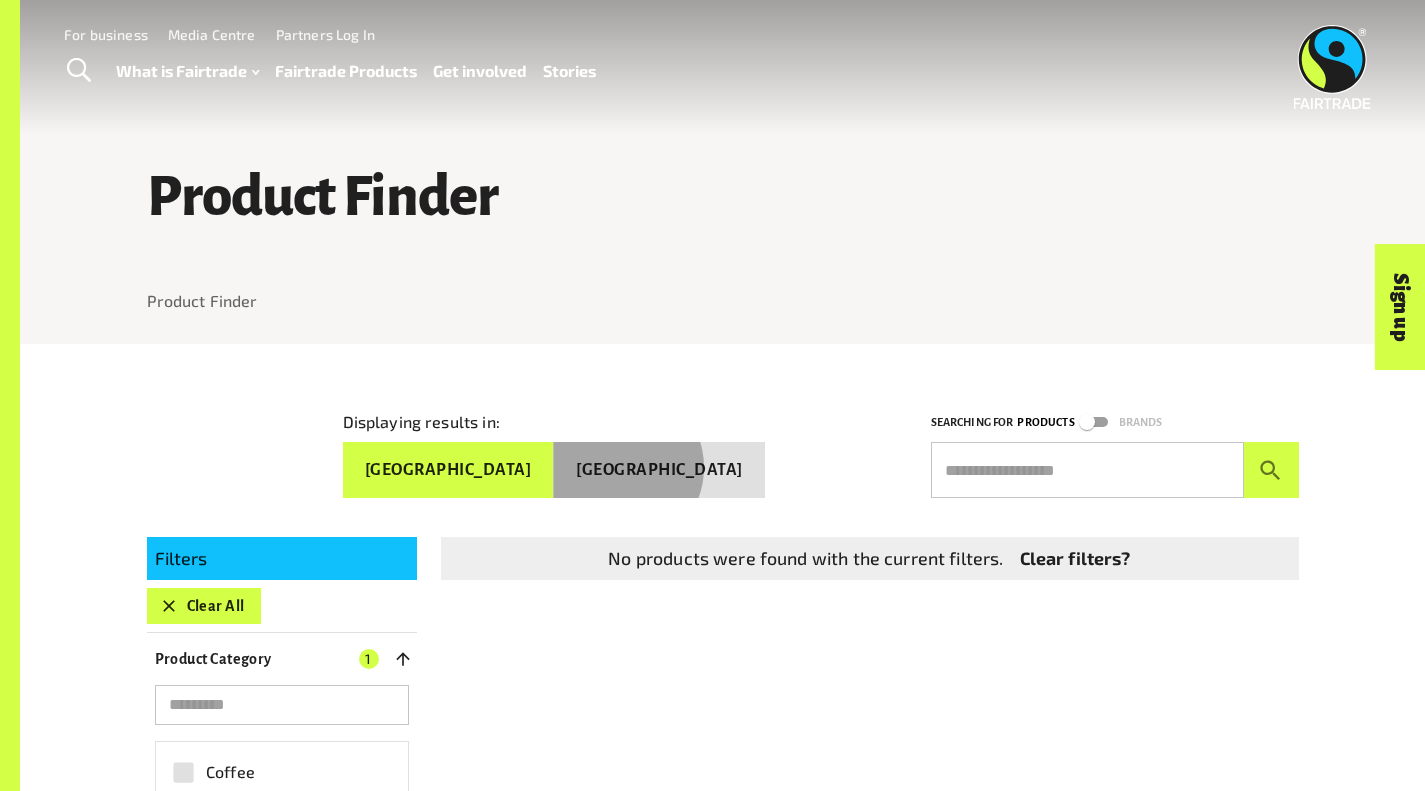 click on "[GEOGRAPHIC_DATA]" at bounding box center (659, 470) 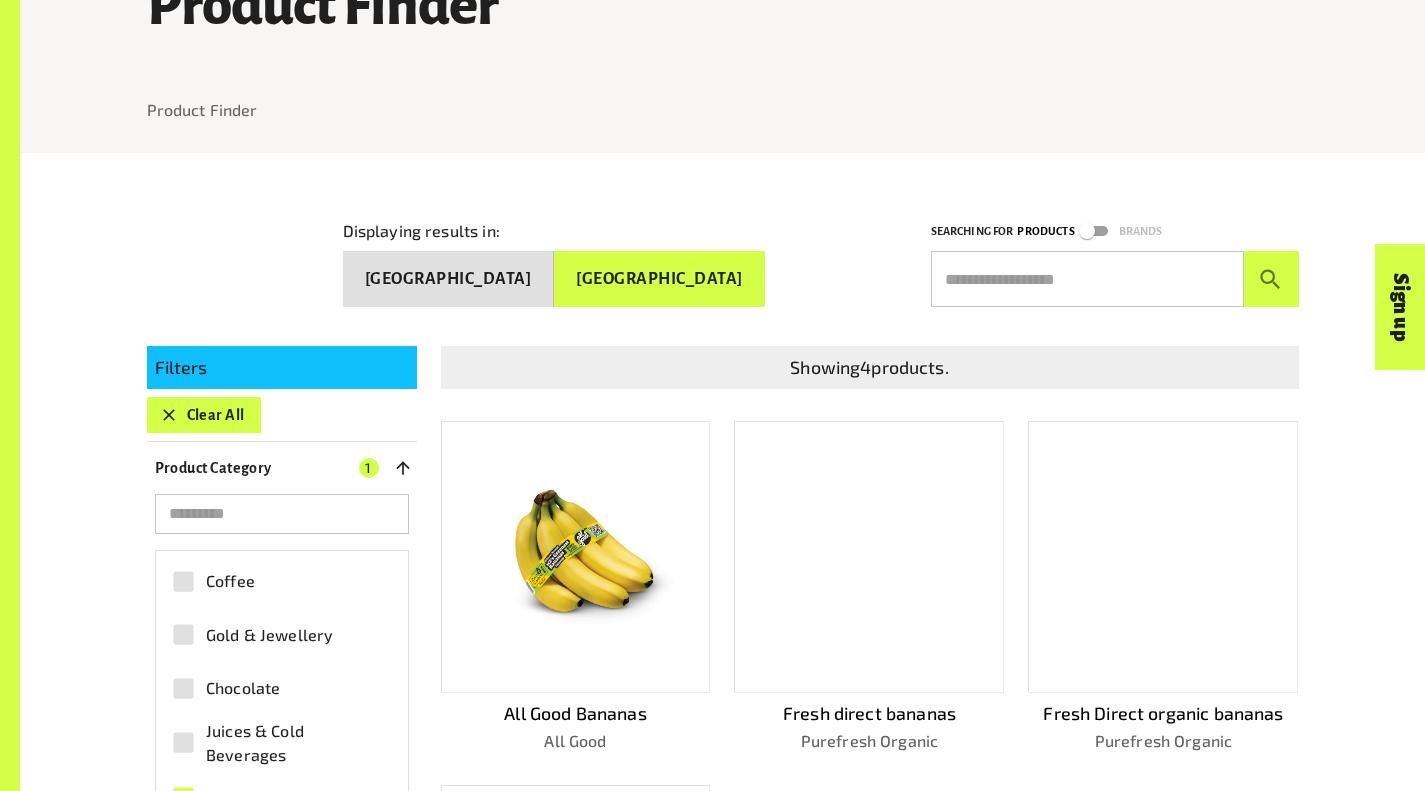 scroll, scrollTop: 192, scrollLeft: 0, axis: vertical 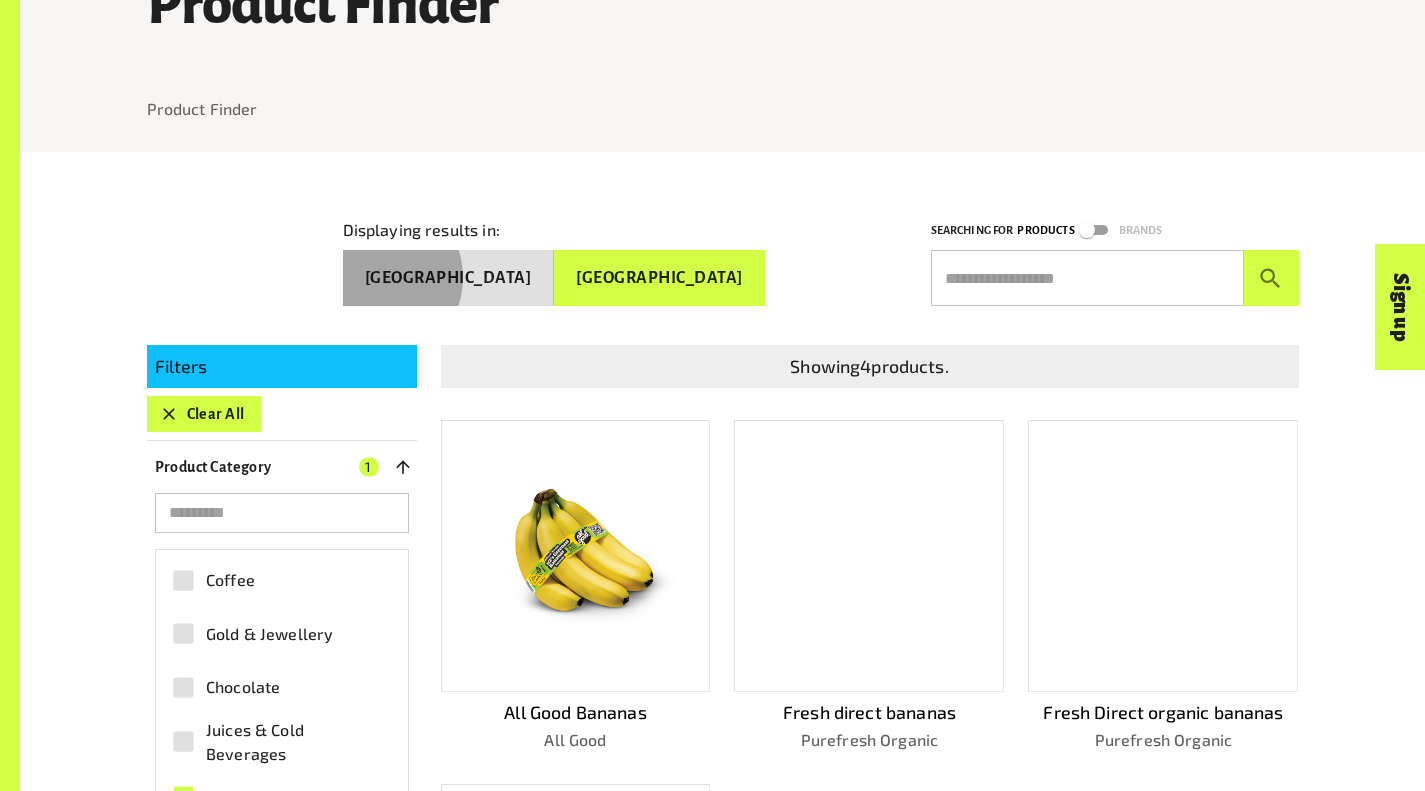 click on "[GEOGRAPHIC_DATA]" at bounding box center (449, 278) 